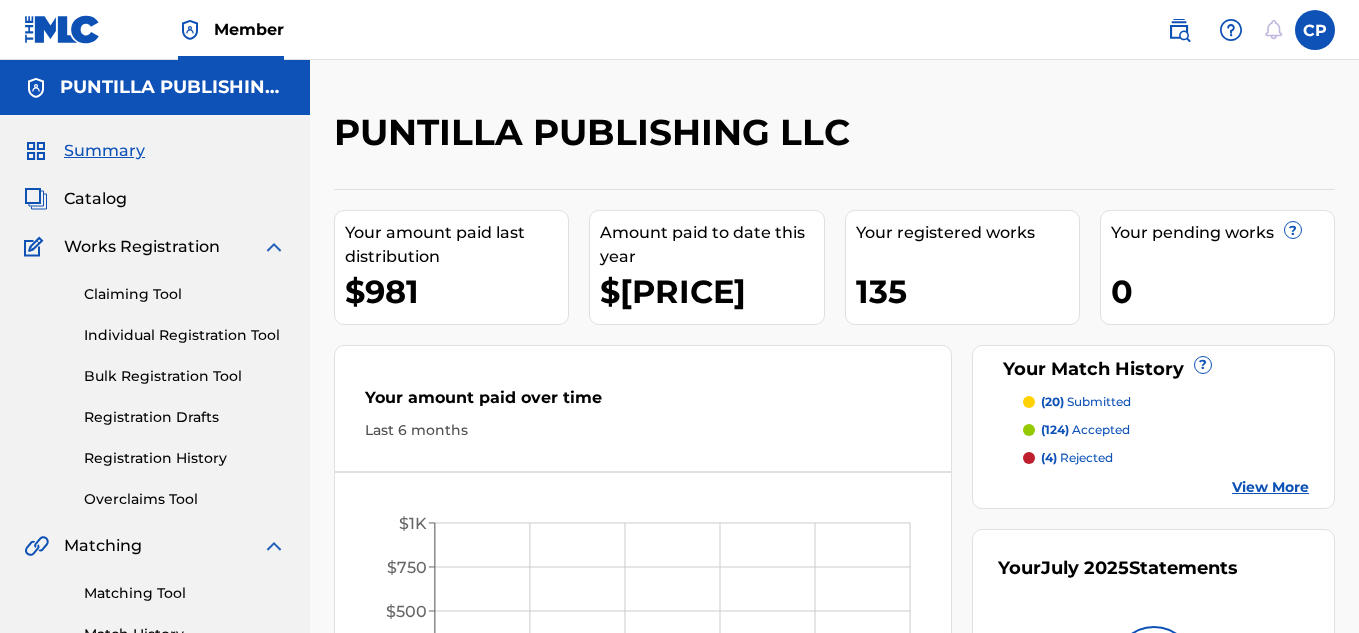 scroll, scrollTop: 0, scrollLeft: 0, axis: both 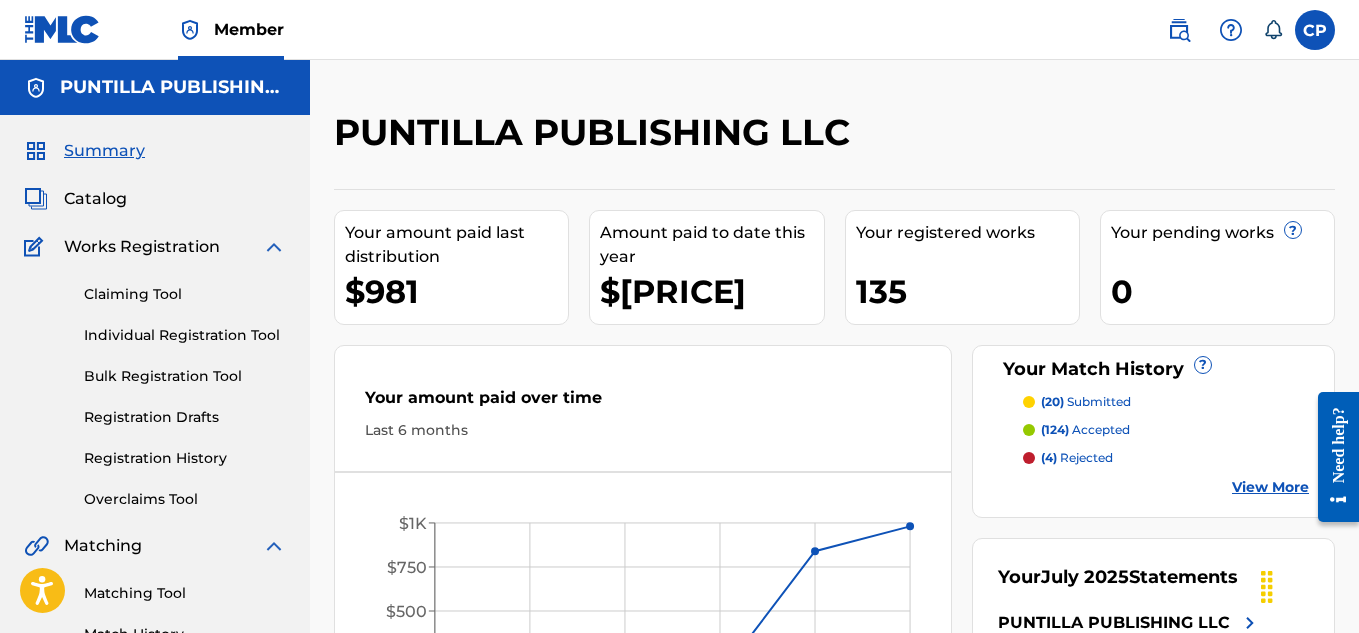 click on "Catalog" at bounding box center (95, 199) 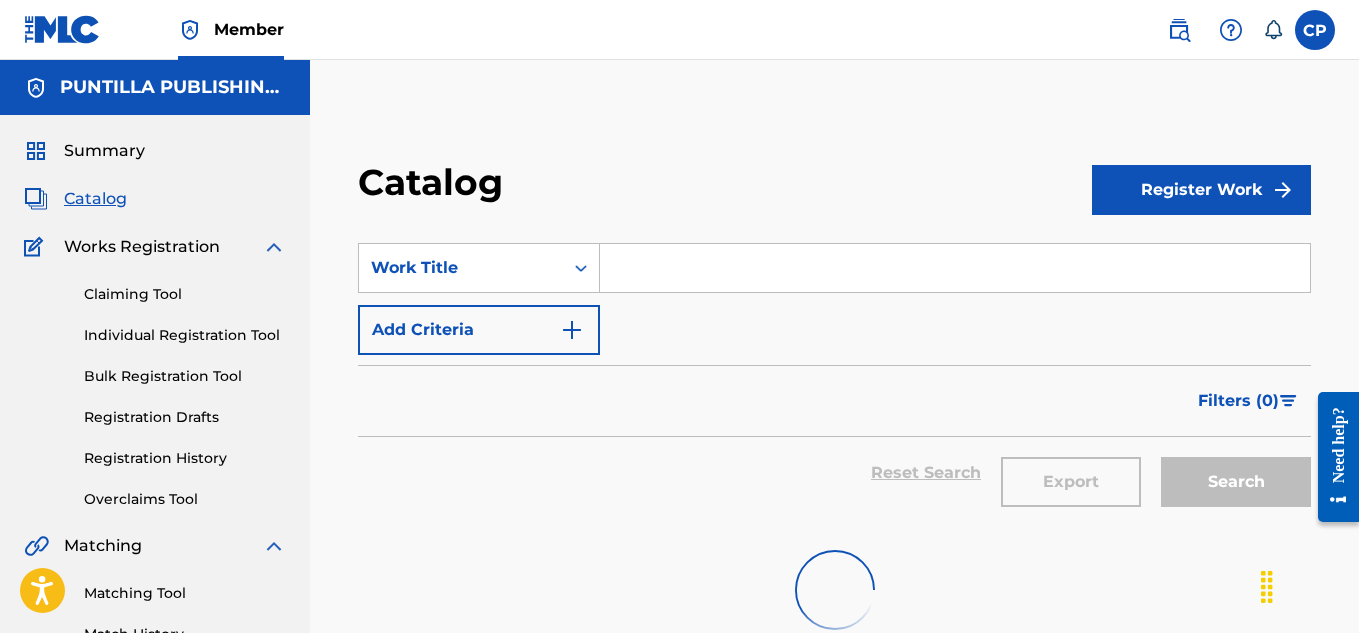 click at bounding box center [955, 268] 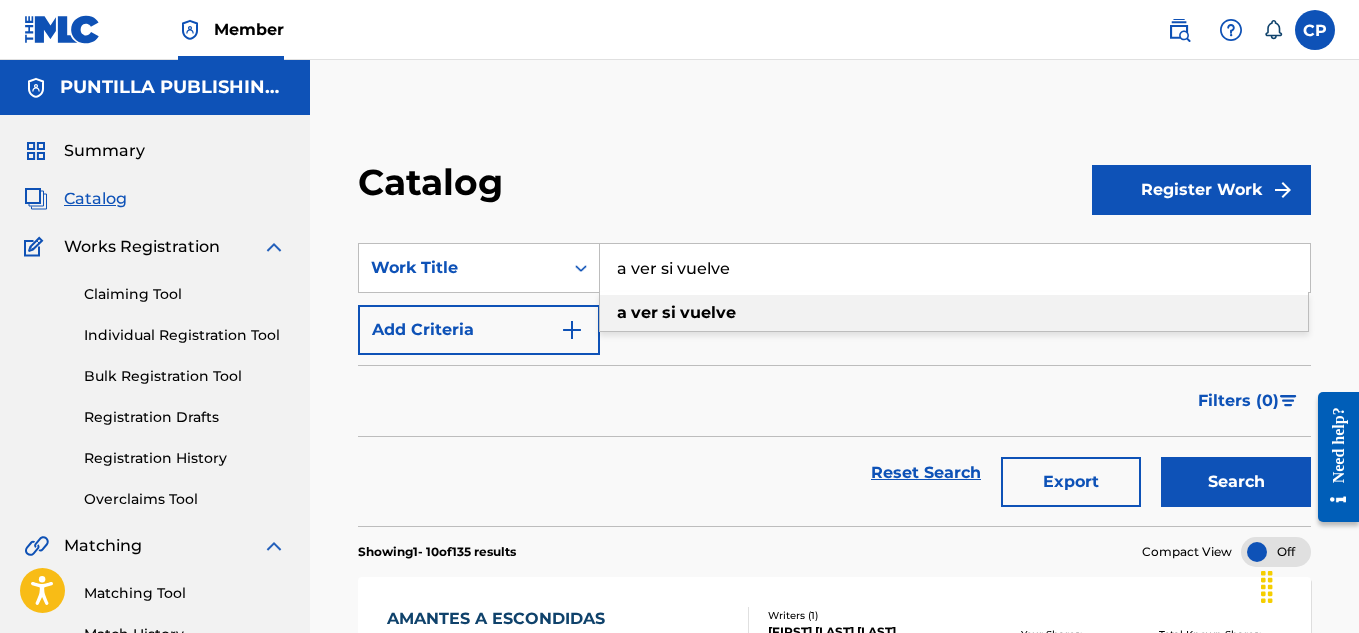 click on "vuelve" at bounding box center [708, 312] 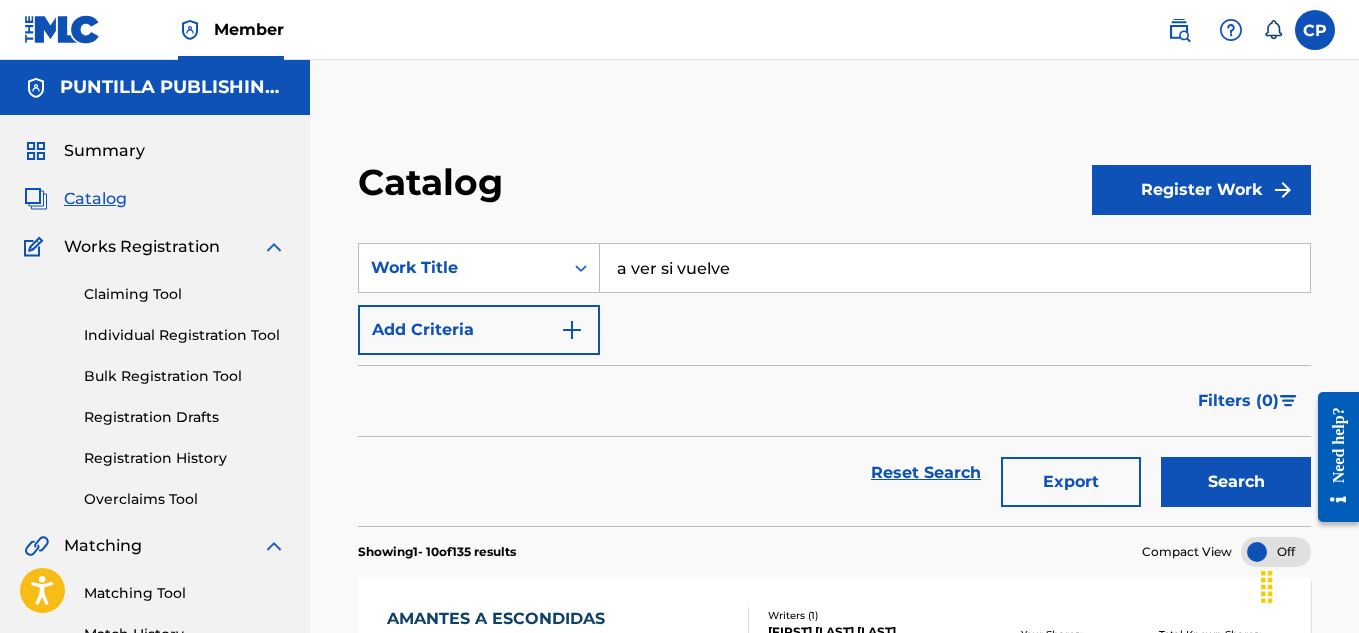 click on "Search" at bounding box center [1236, 482] 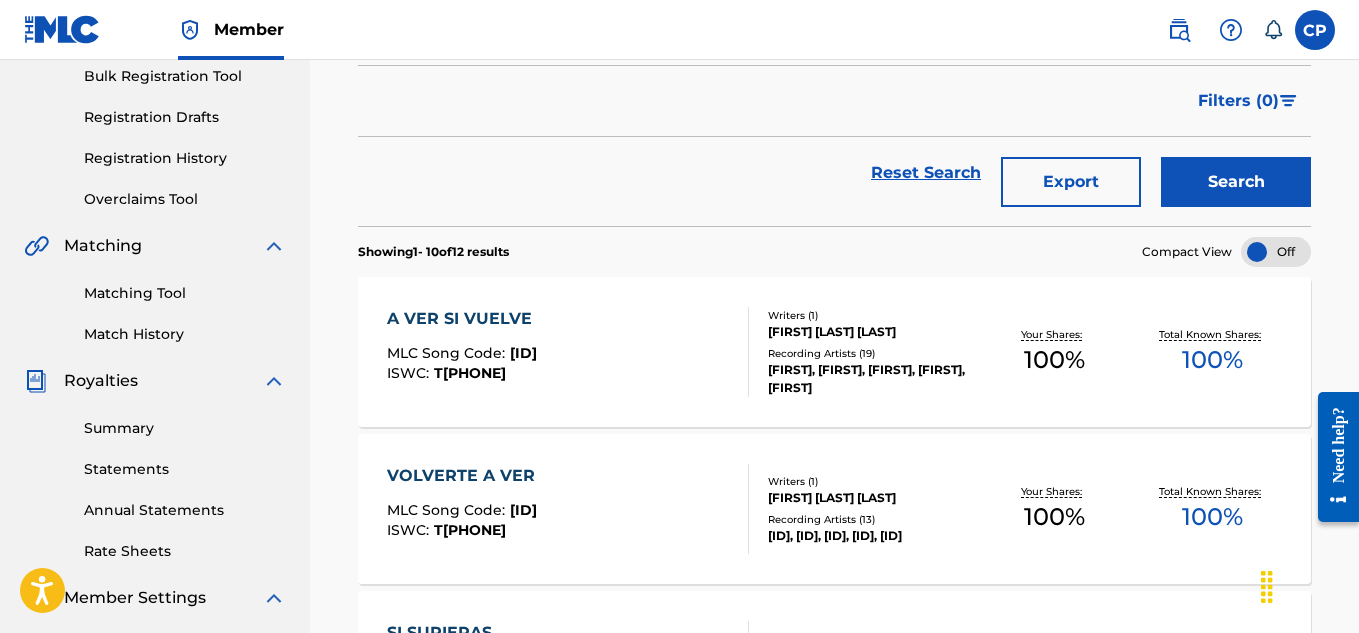 scroll, scrollTop: 0, scrollLeft: 0, axis: both 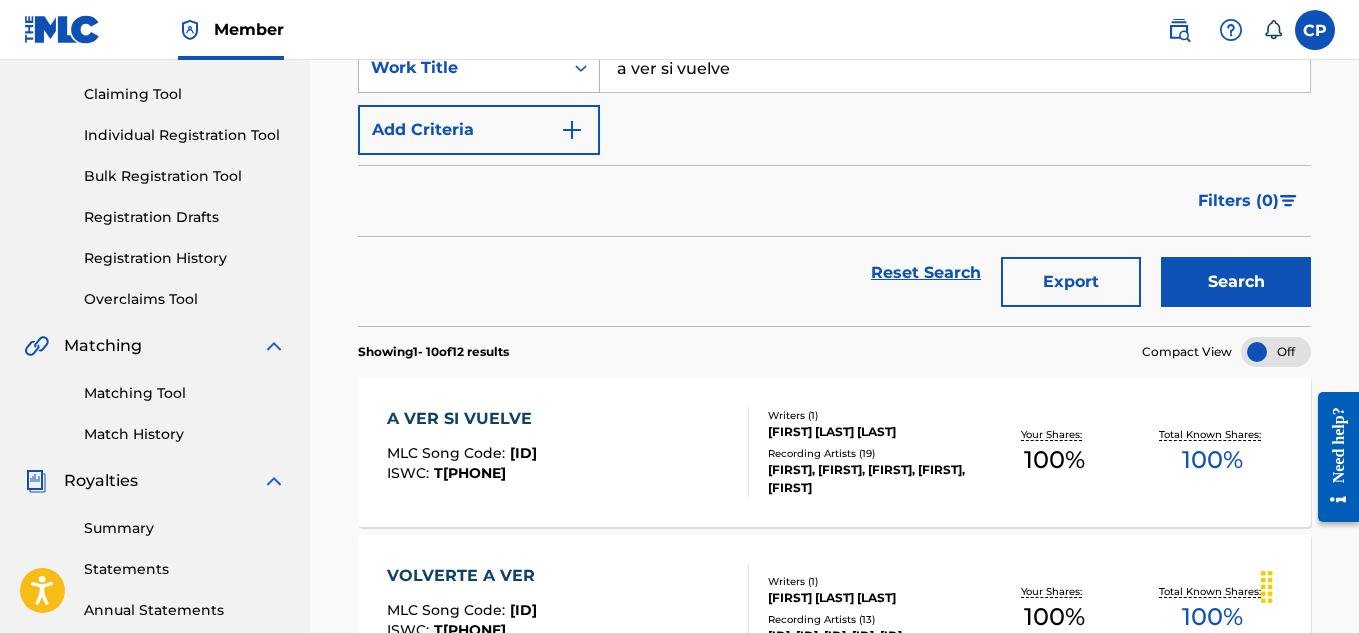drag, startPoint x: 734, startPoint y: 74, endPoint x: 562, endPoint y: 60, distance: 172.56883 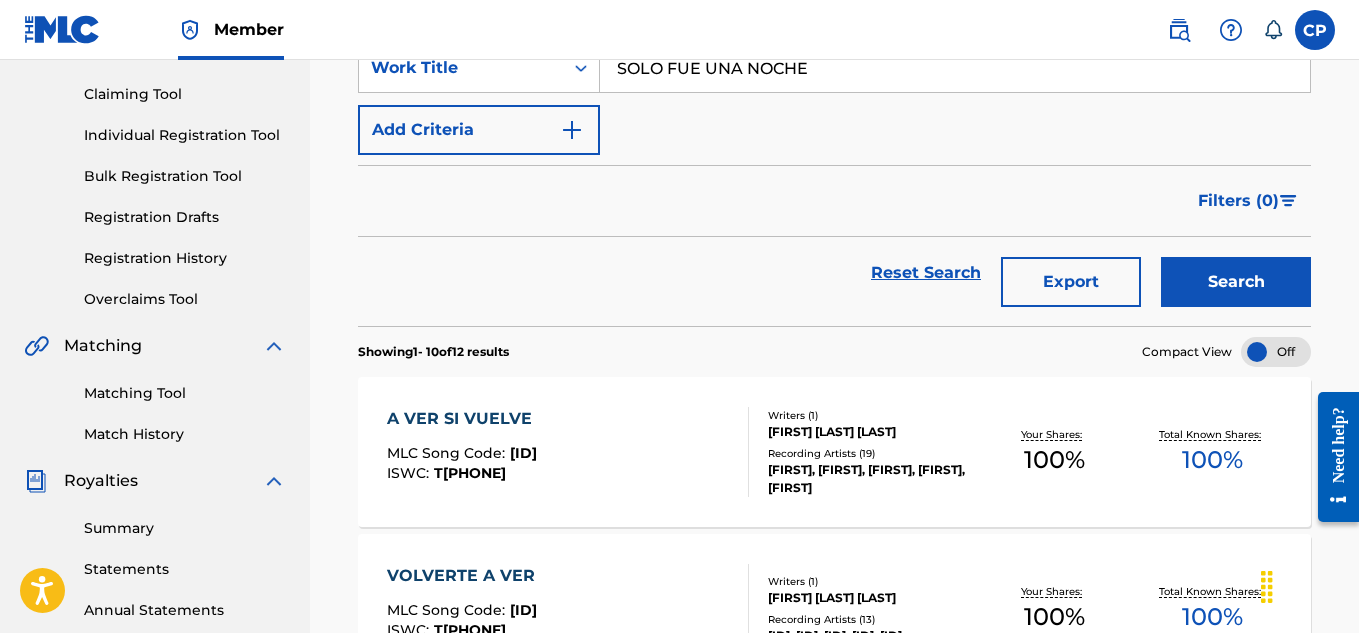 type on "SOLO FUE UNA NOCHE" 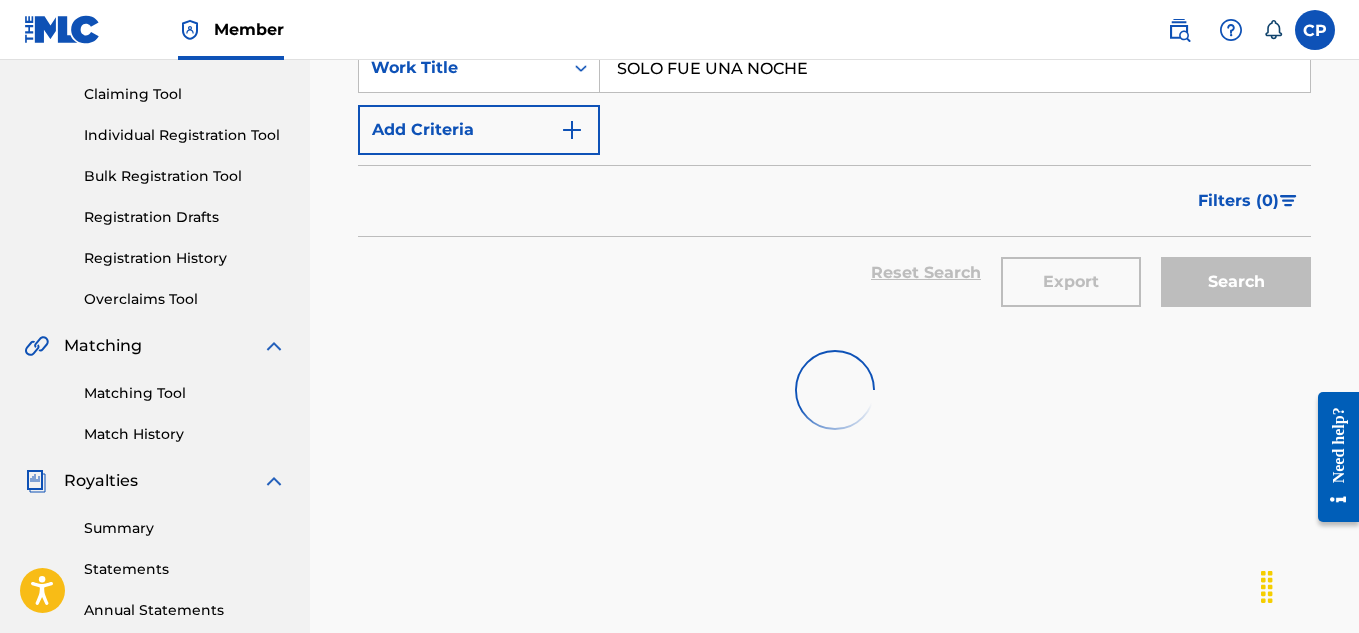 click on "Reset Search Export Search" at bounding box center (834, 273) 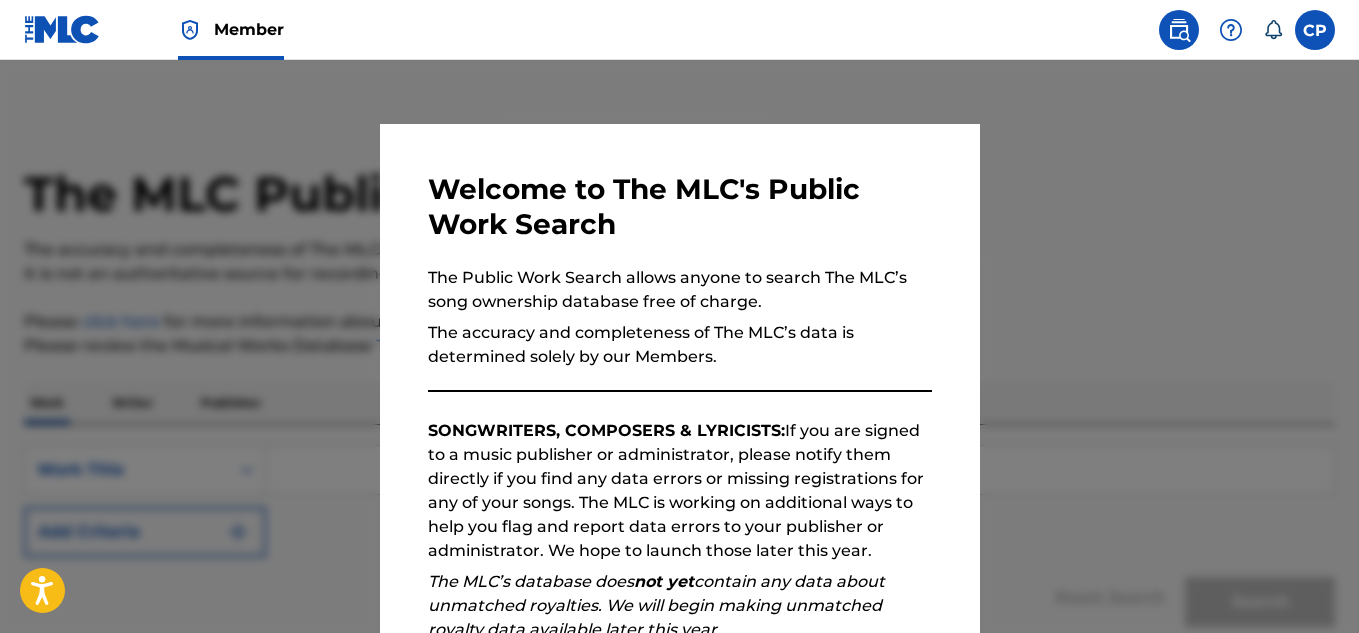 scroll, scrollTop: 0, scrollLeft: 0, axis: both 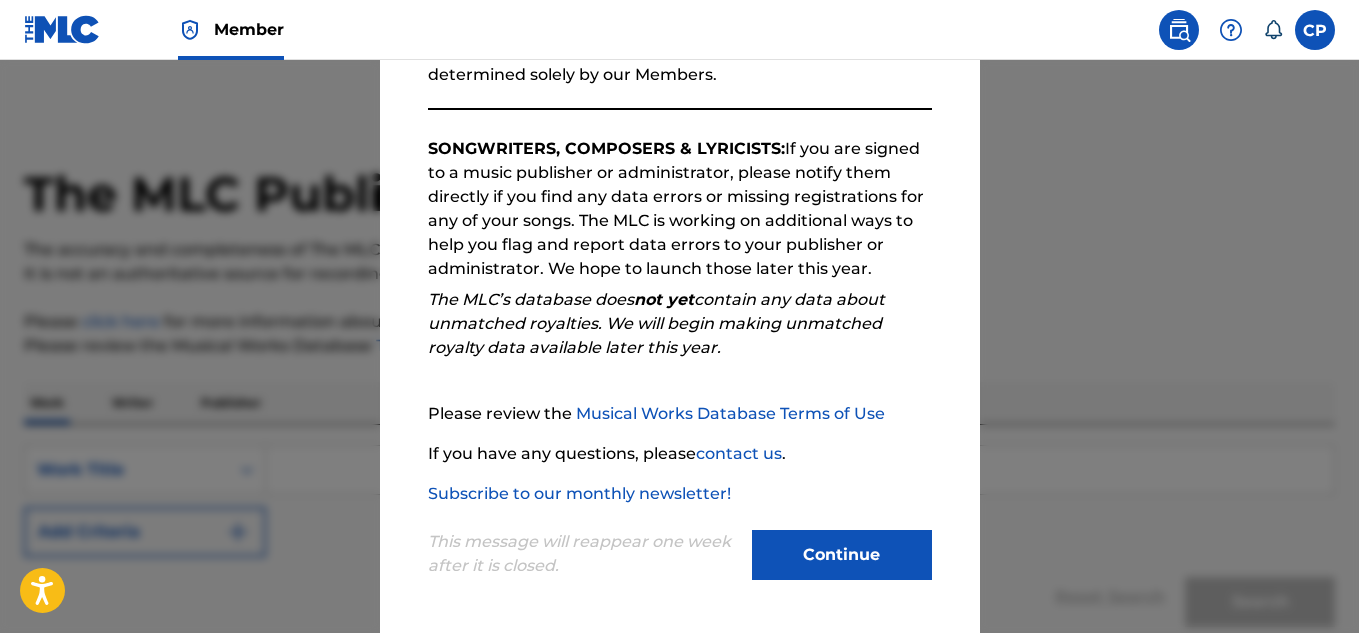 click on "Continue" at bounding box center [842, 555] 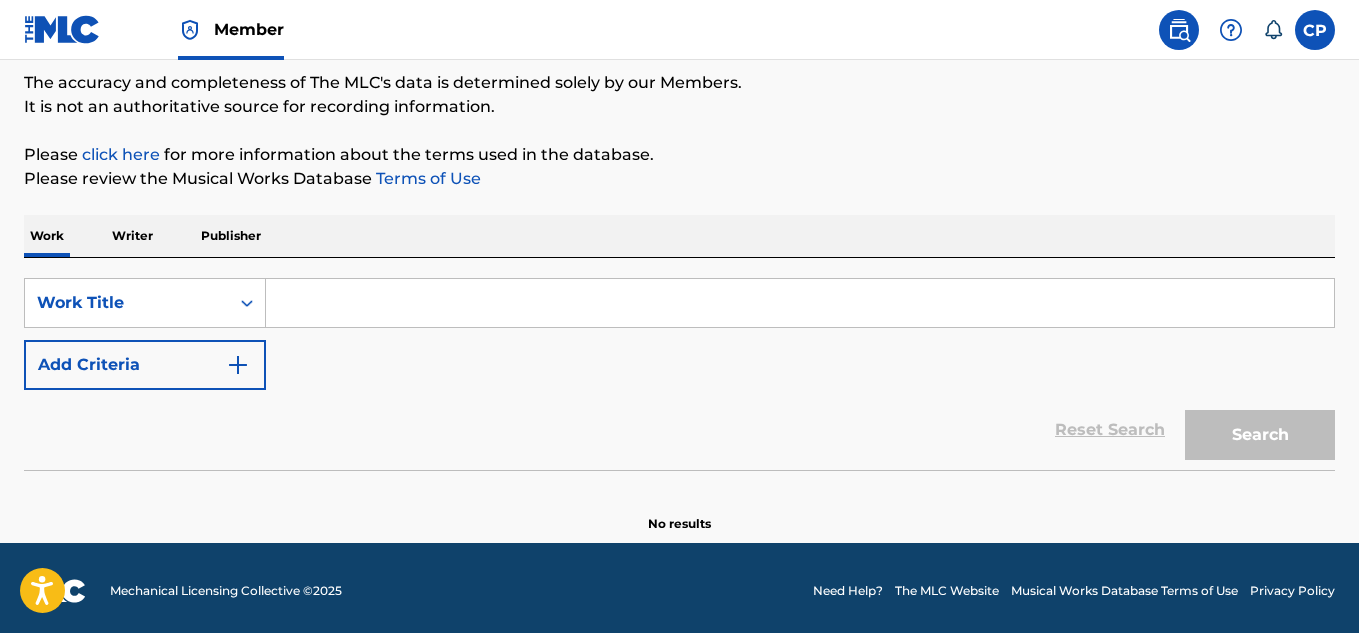 scroll, scrollTop: 173, scrollLeft: 0, axis: vertical 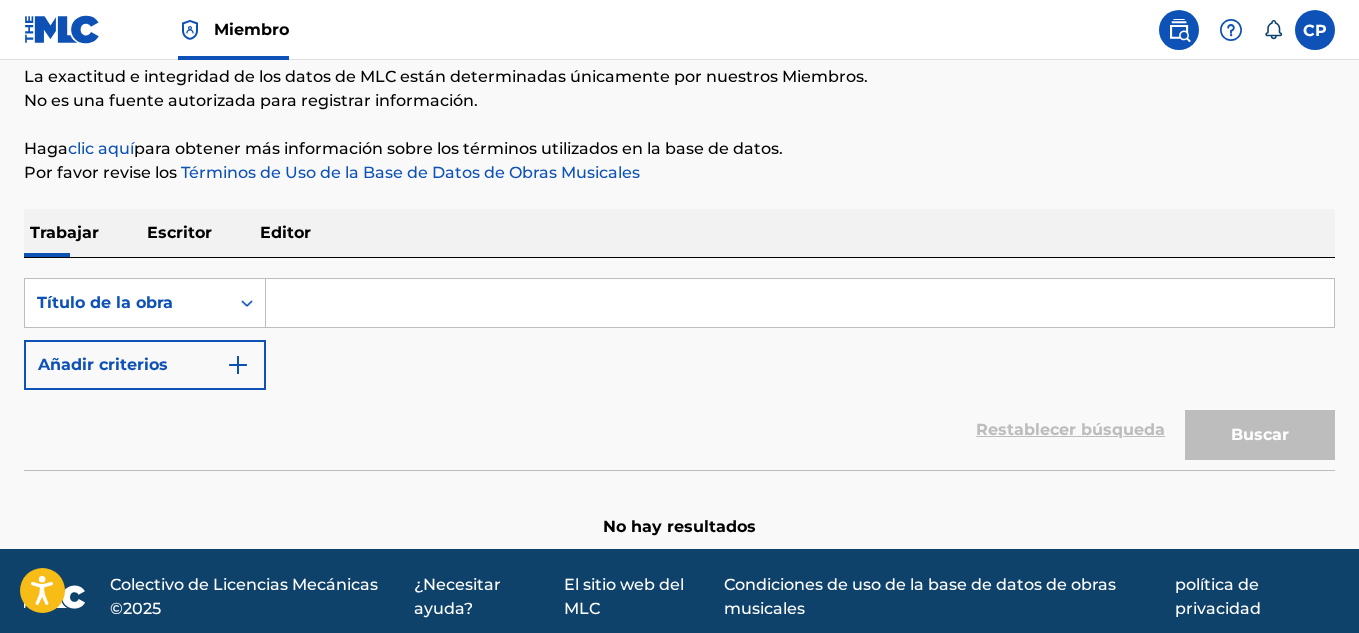 drag, startPoint x: 150, startPoint y: 233, endPoint x: 172, endPoint y: 243, distance: 24.166092 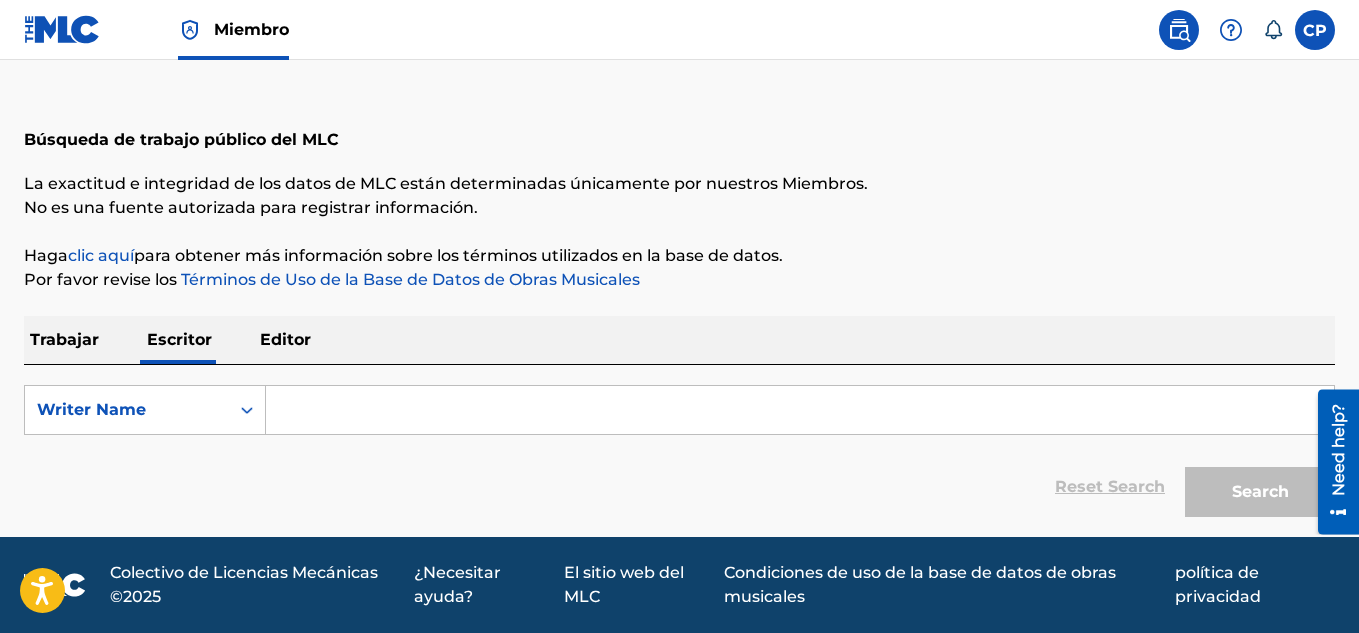 scroll, scrollTop: 0, scrollLeft: 0, axis: both 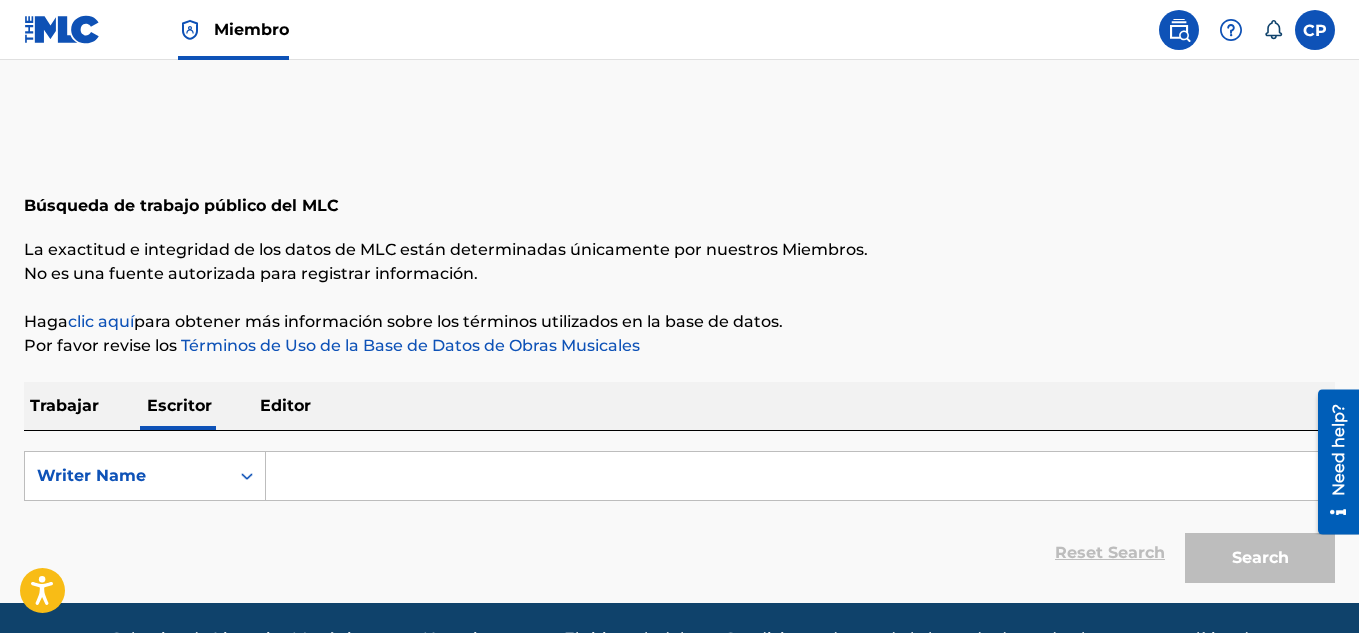 click at bounding box center [800, 476] 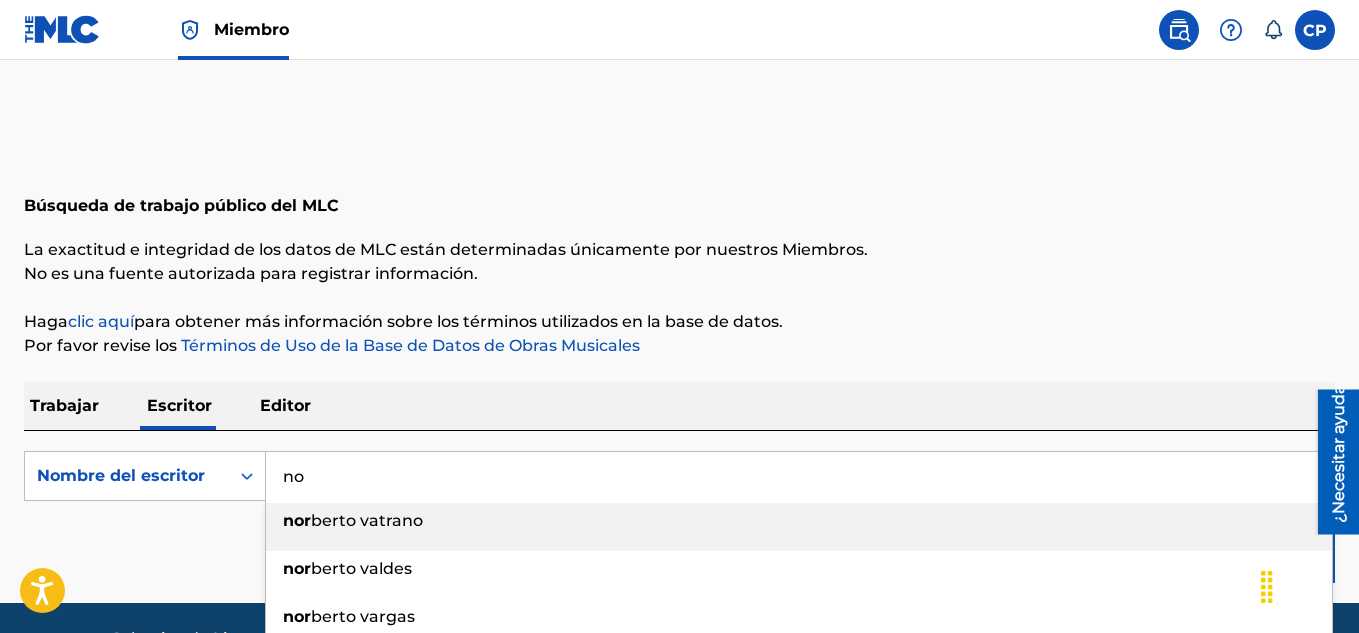 type on "n" 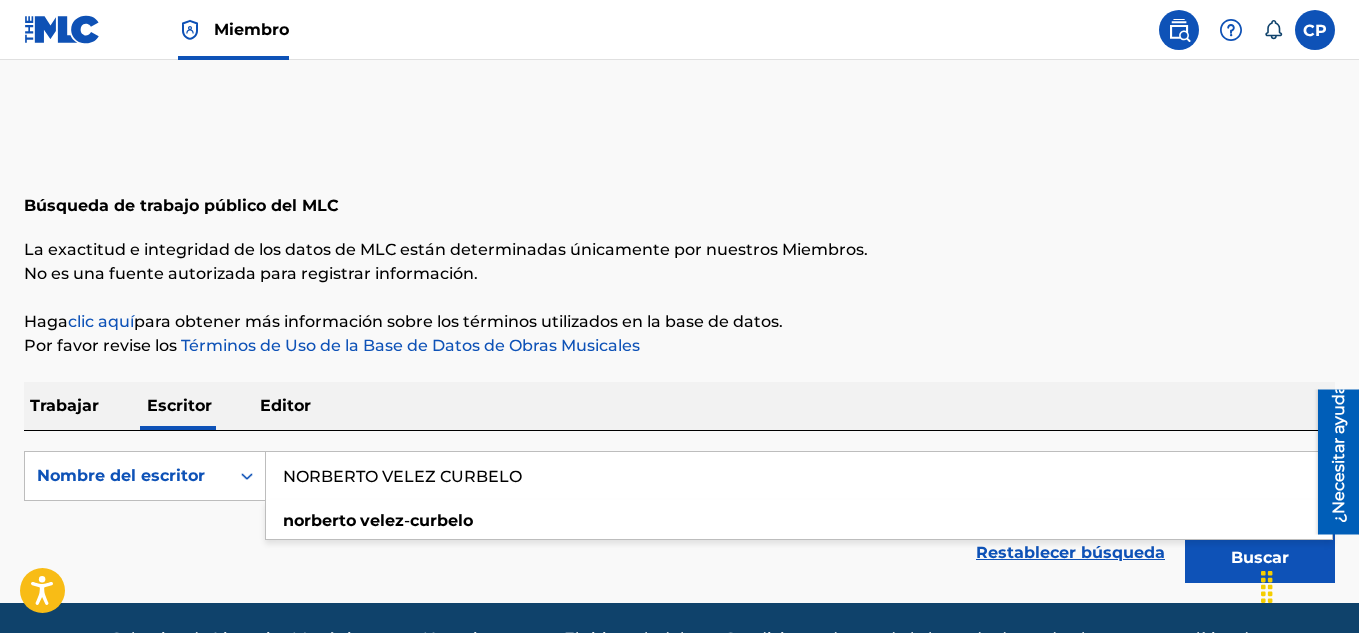 type on "NORBERTO VELEZ CURBELO" 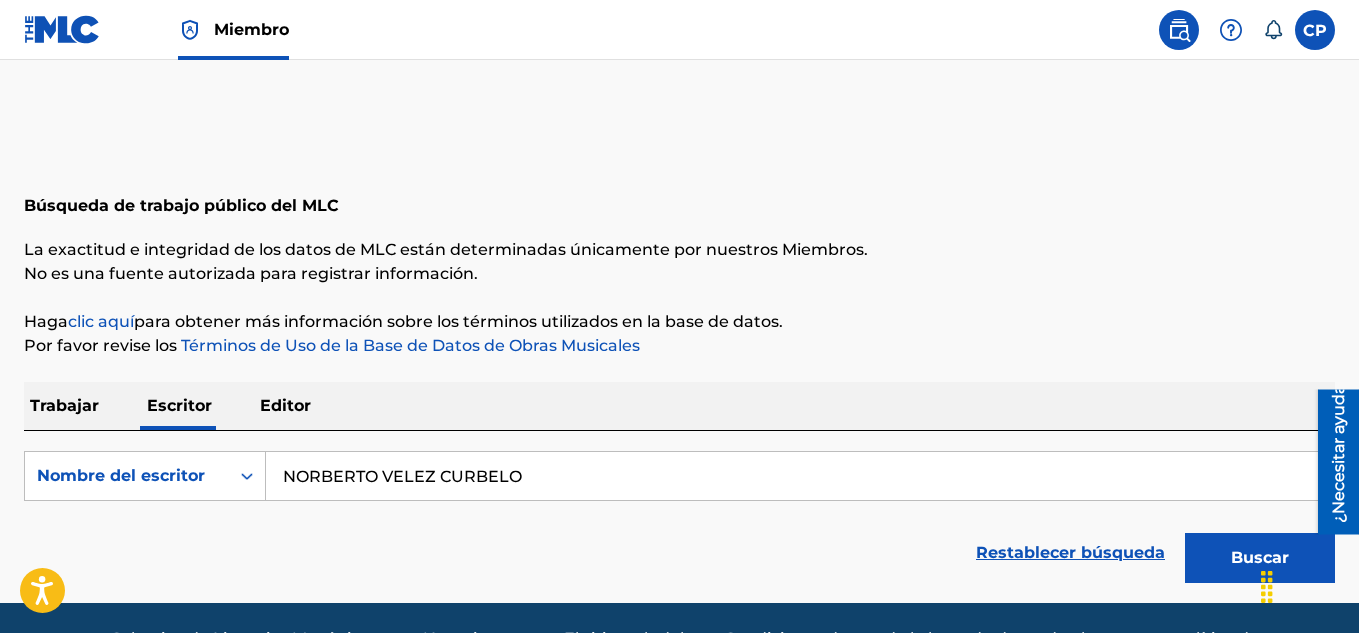 click on "Restablecer búsqueda Buscar" at bounding box center (679, 553) 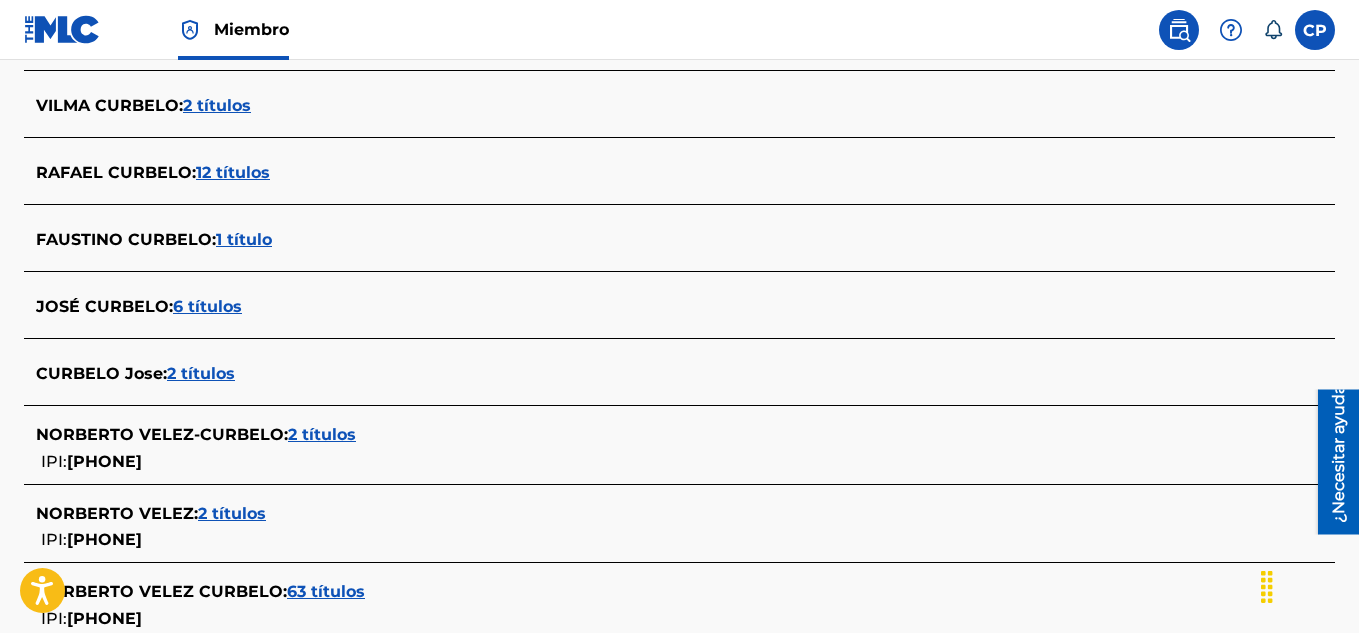 scroll, scrollTop: 794, scrollLeft: 0, axis: vertical 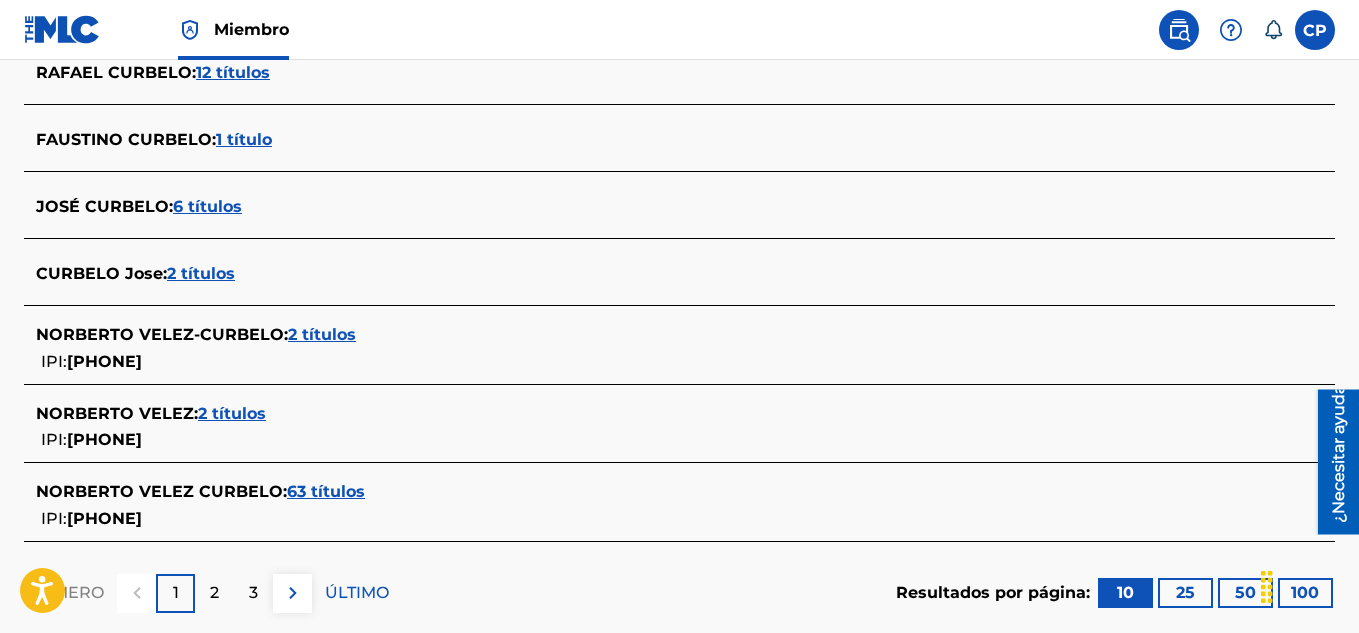 click on "2 títulos" at bounding box center (322, 334) 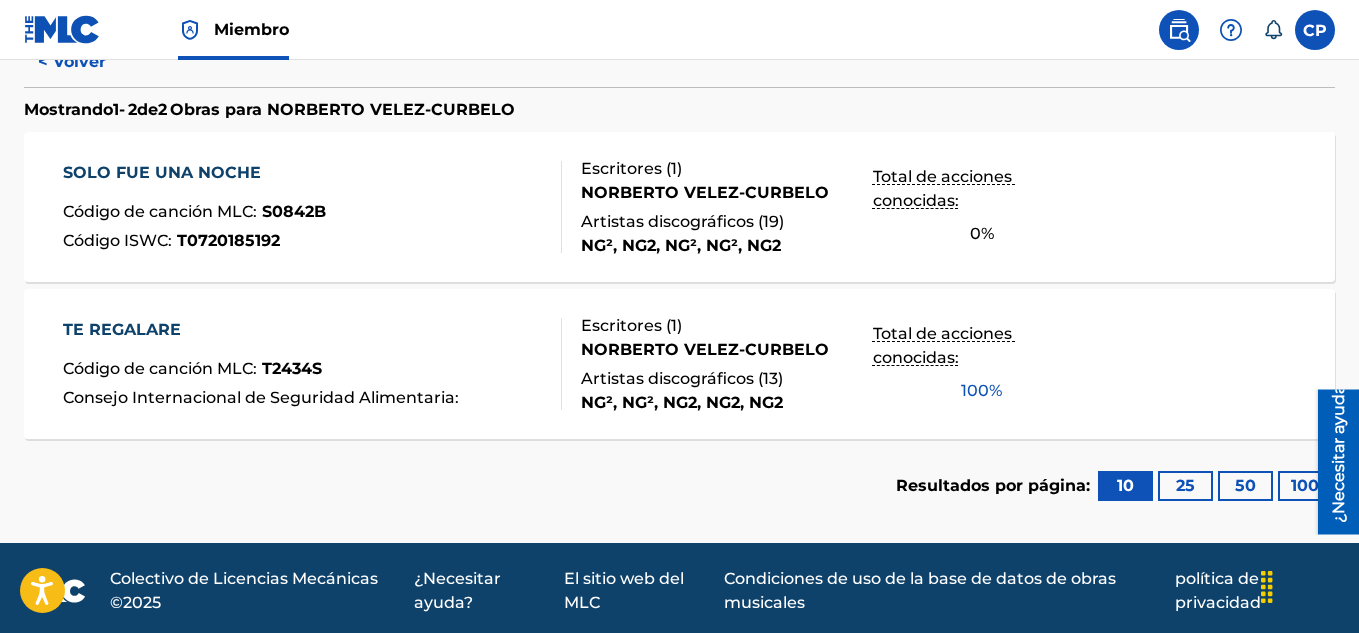 scroll, scrollTop: 562, scrollLeft: 0, axis: vertical 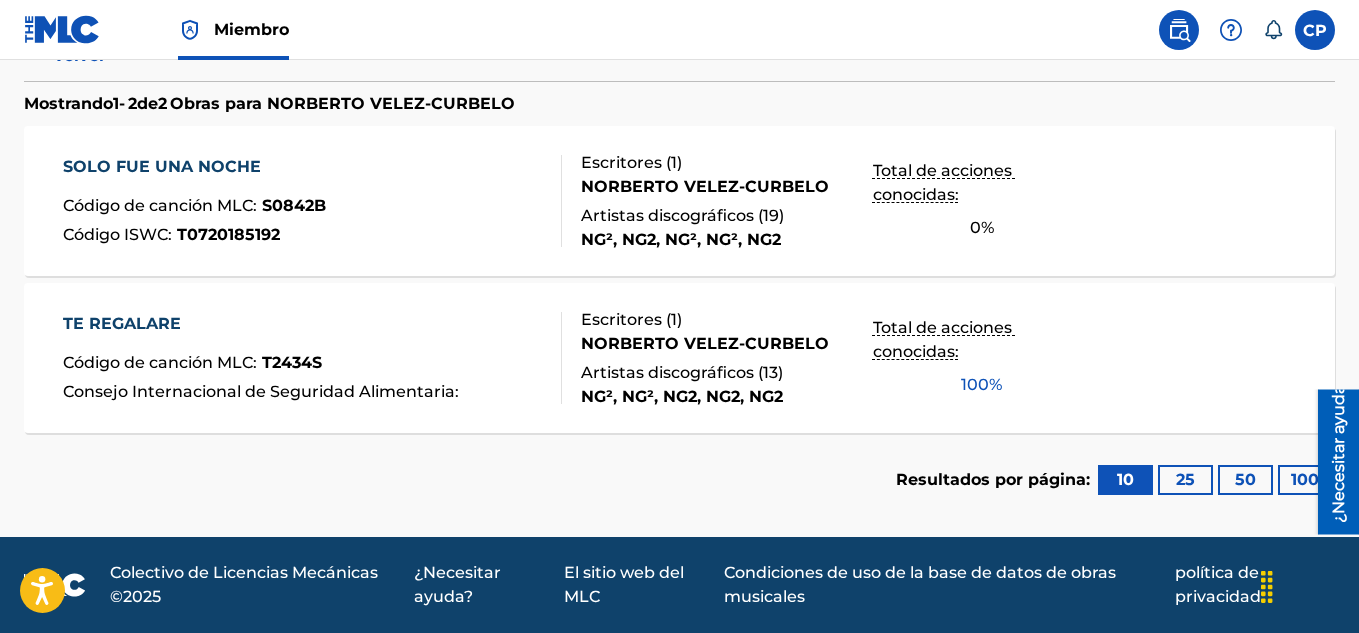 click on "SOLO FUE UNA NOCHE" at bounding box center [162, 166] 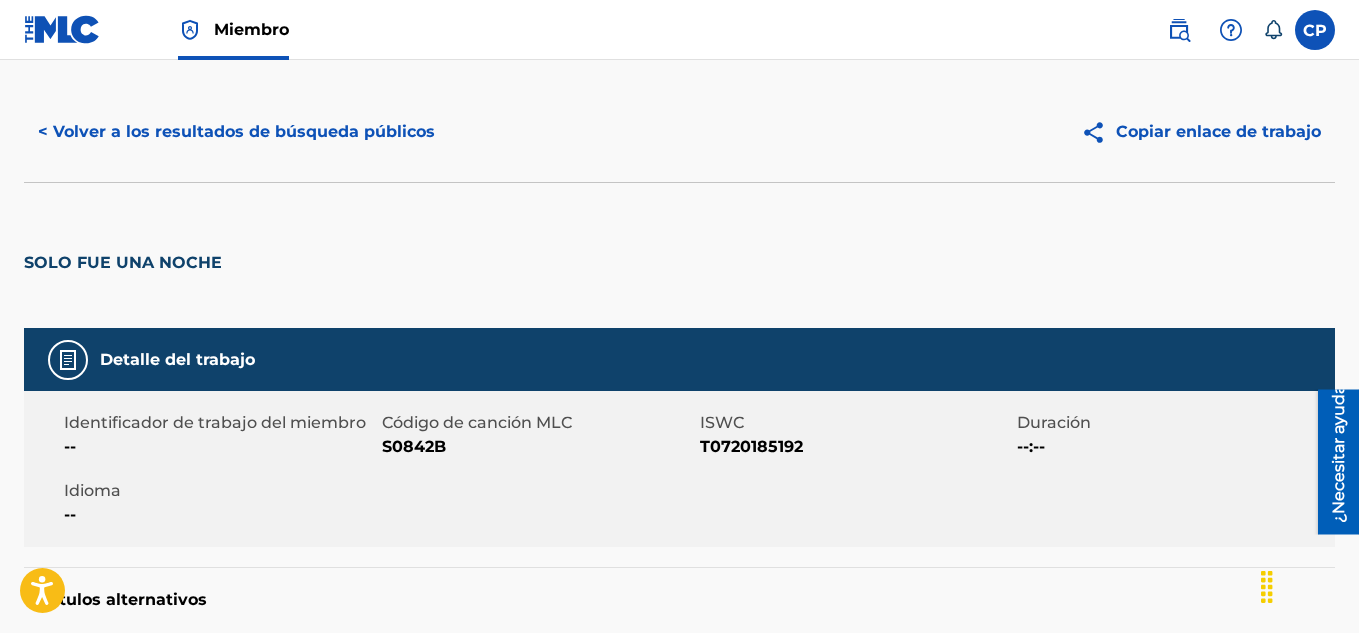 scroll, scrollTop: 0, scrollLeft: 0, axis: both 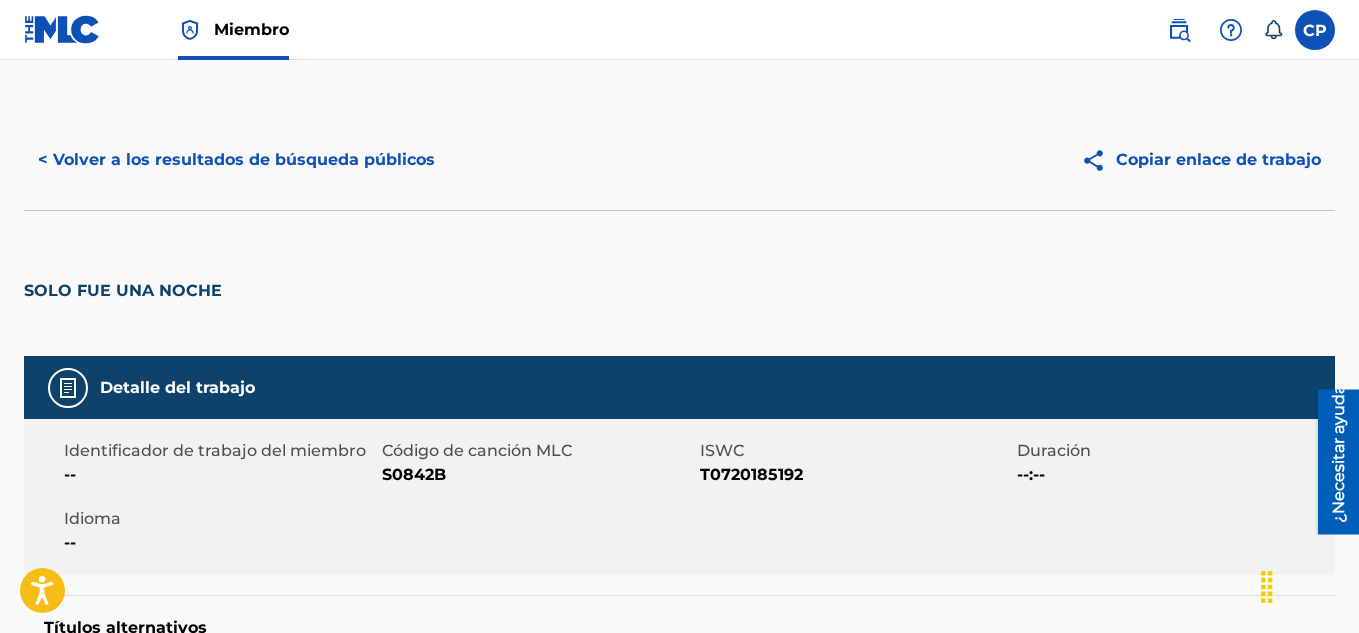 click on "< Volver a los resultados de búsqueda públicos" at bounding box center (236, 159) 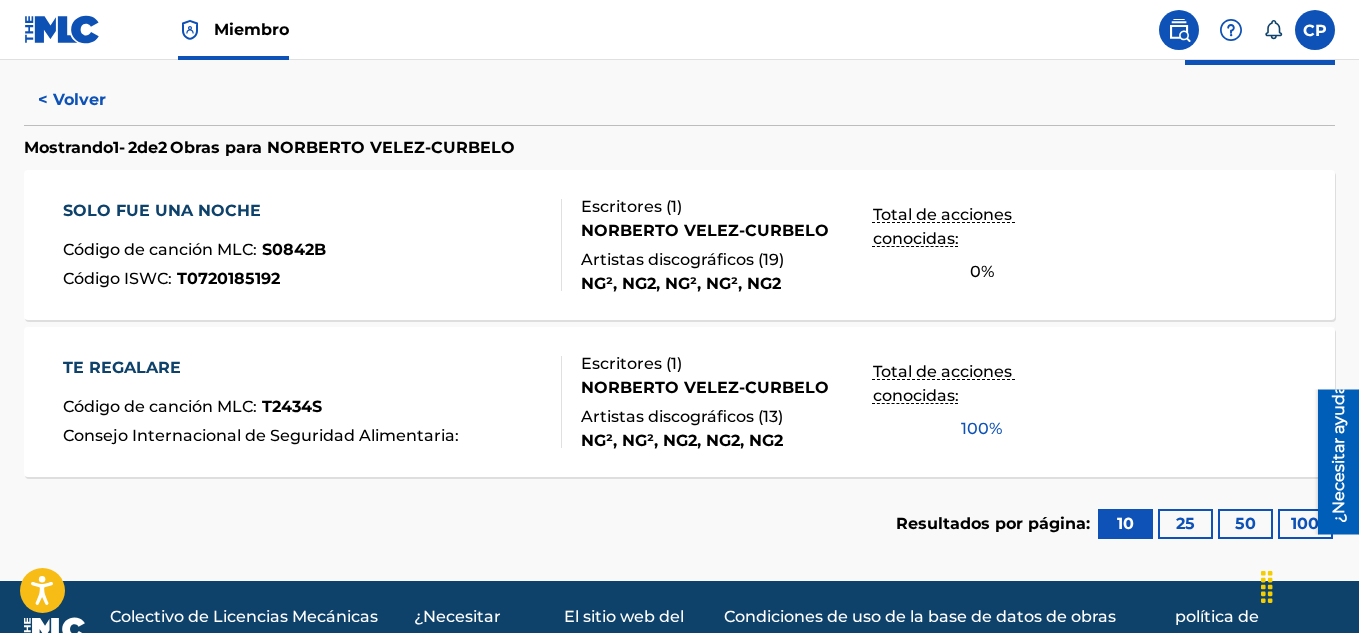 scroll, scrollTop: 521, scrollLeft: 0, axis: vertical 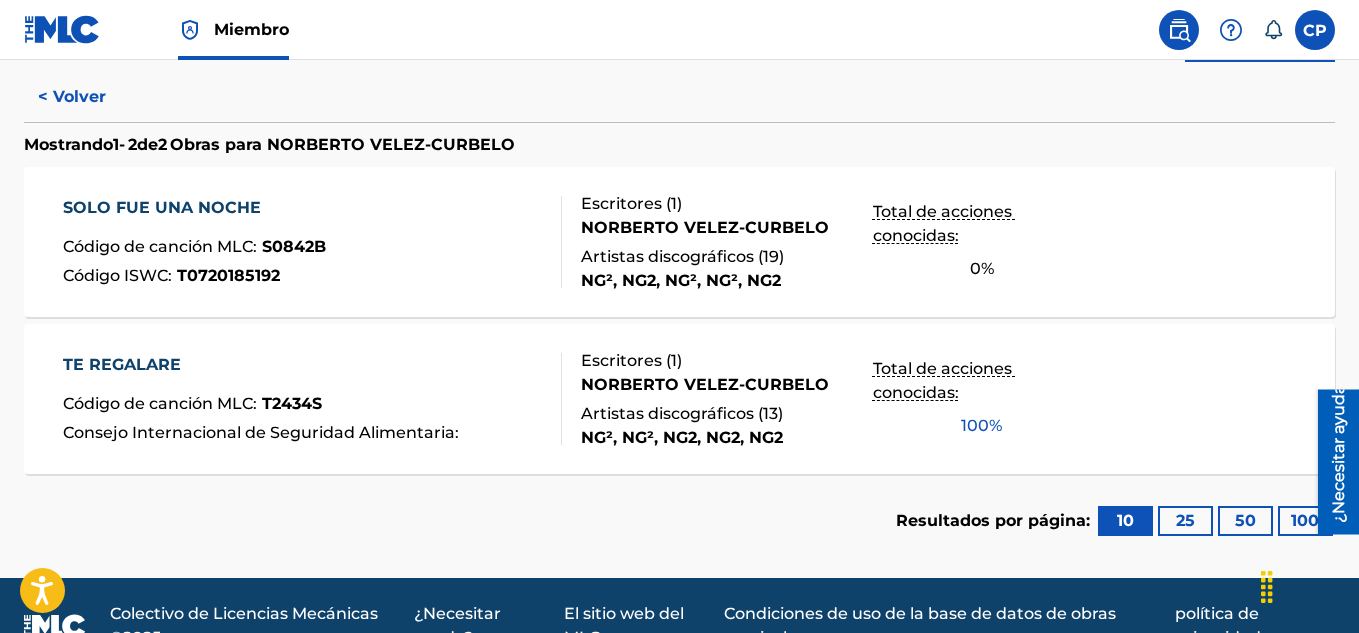 click on "TE REGALARE" at bounding box center [122, 364] 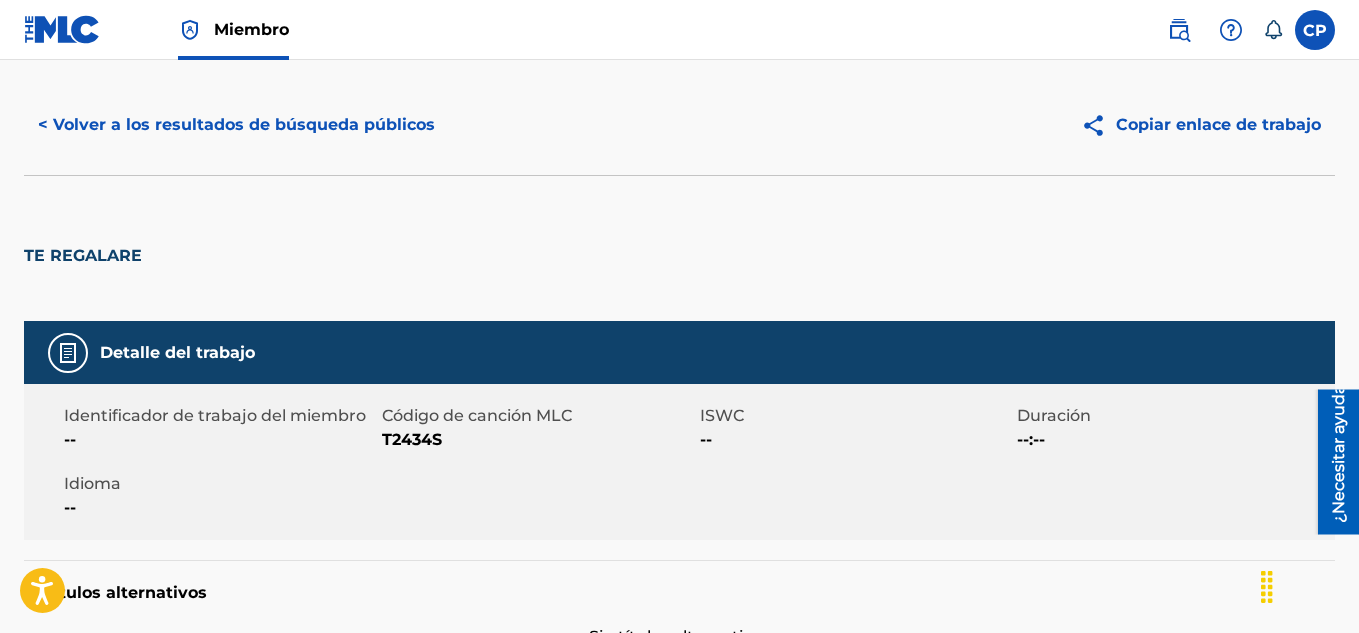 scroll, scrollTop: 0, scrollLeft: 0, axis: both 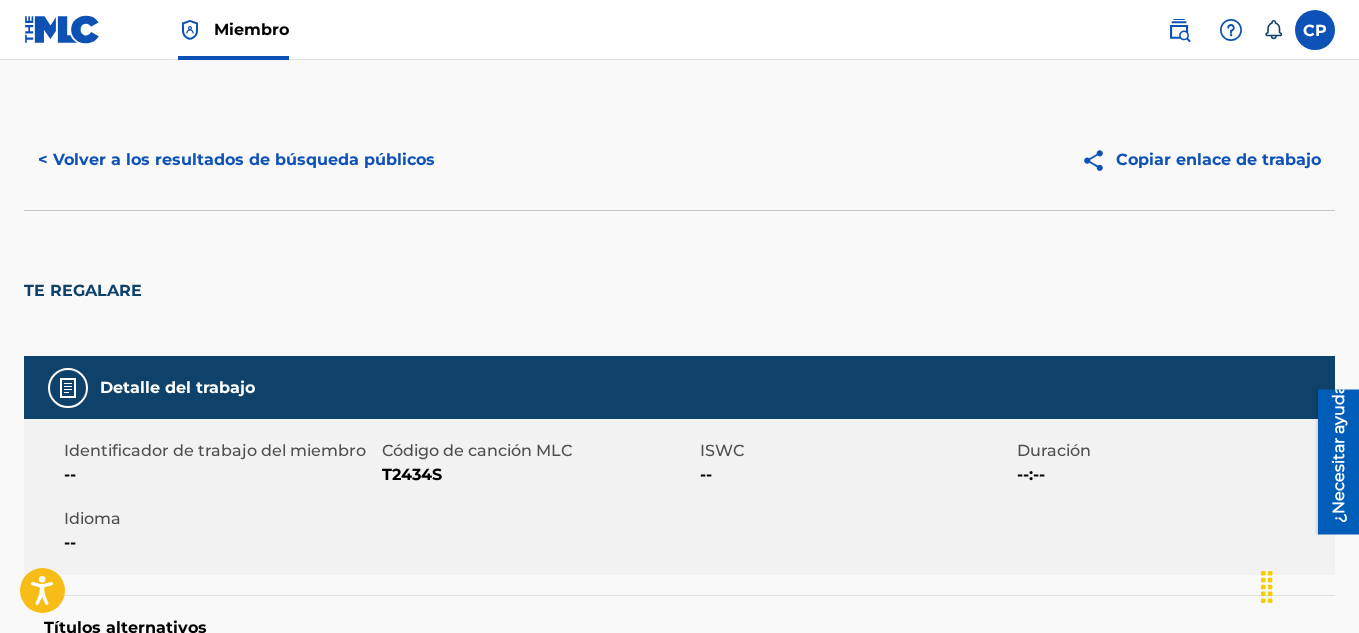 click on "< Volver a los resultados de búsqueda públicos" at bounding box center [236, 159] 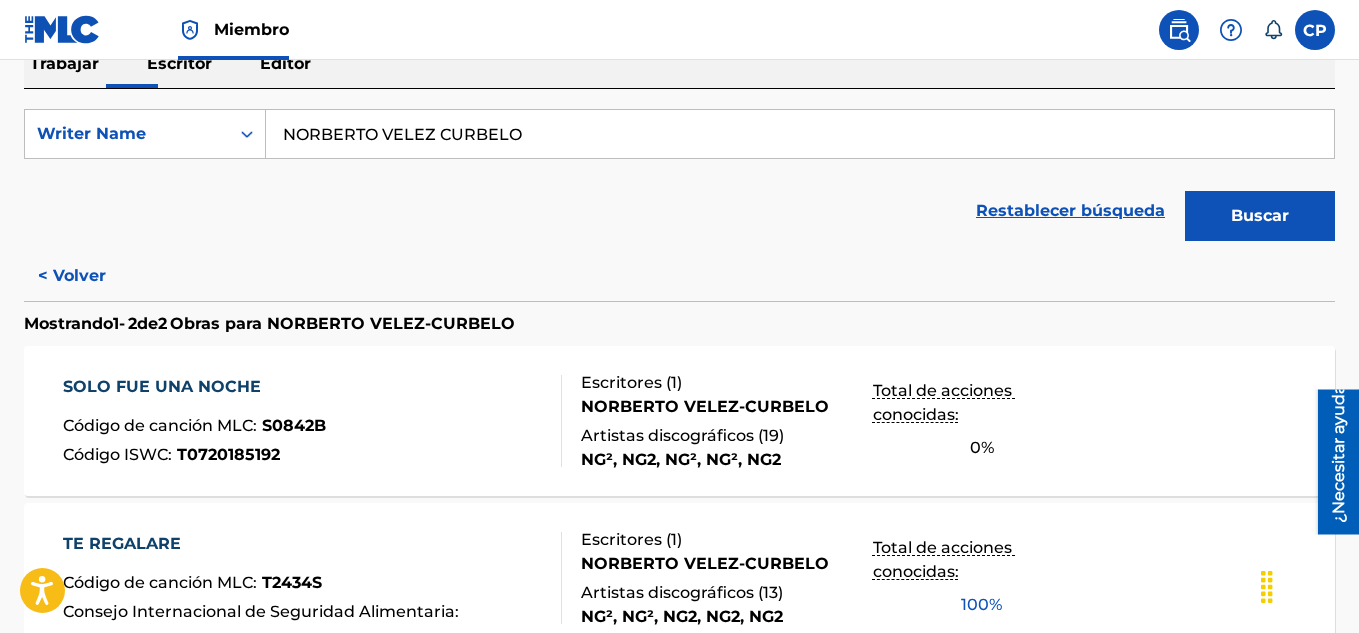 scroll, scrollTop: 421, scrollLeft: 0, axis: vertical 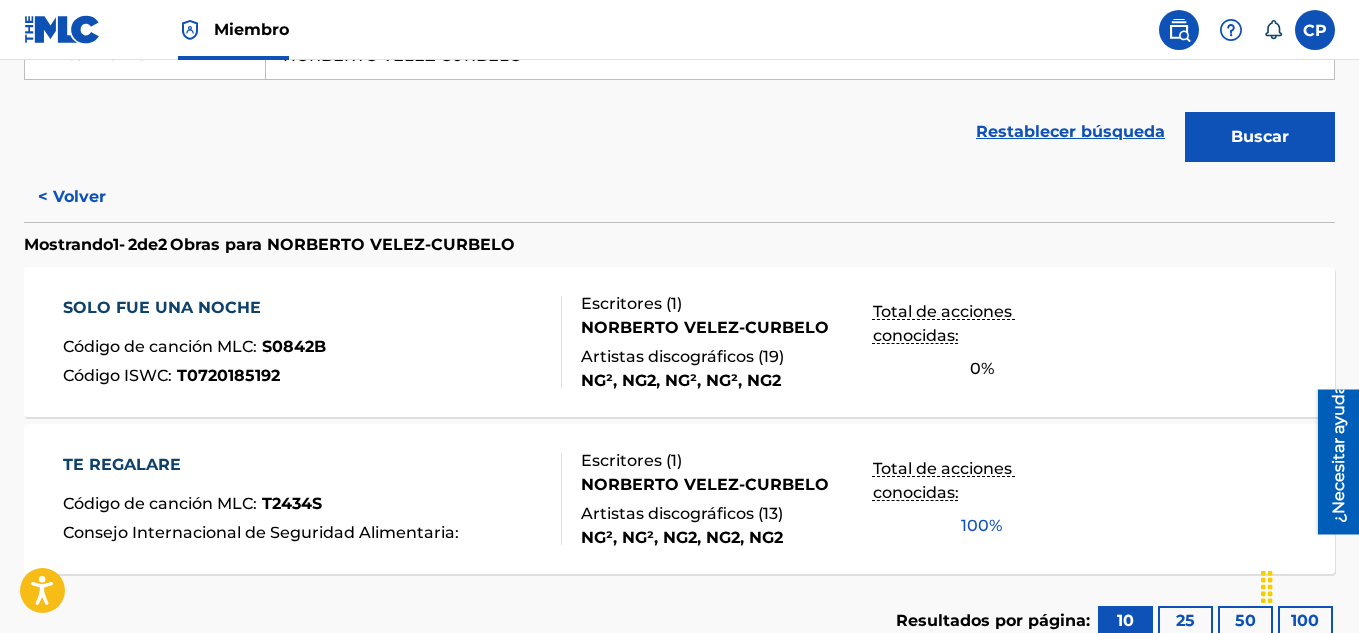 click on "SOLO FUE UNA NOCHE" at bounding box center [162, 307] 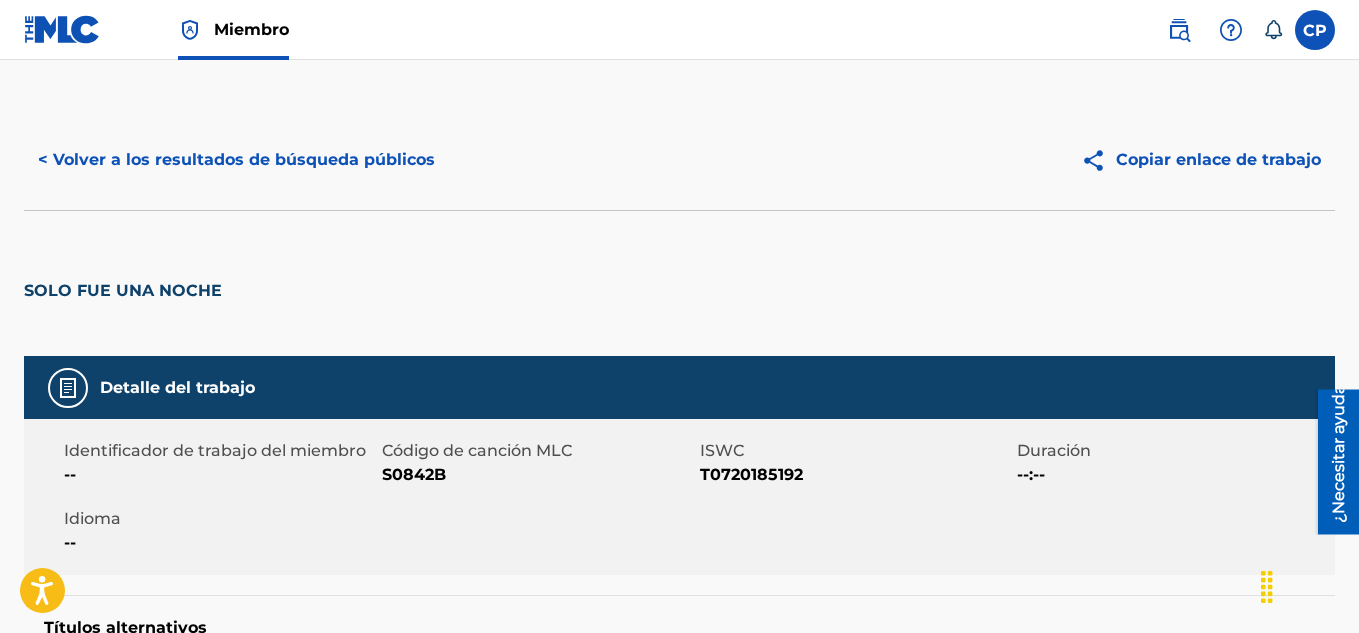 scroll, scrollTop: 100, scrollLeft: 0, axis: vertical 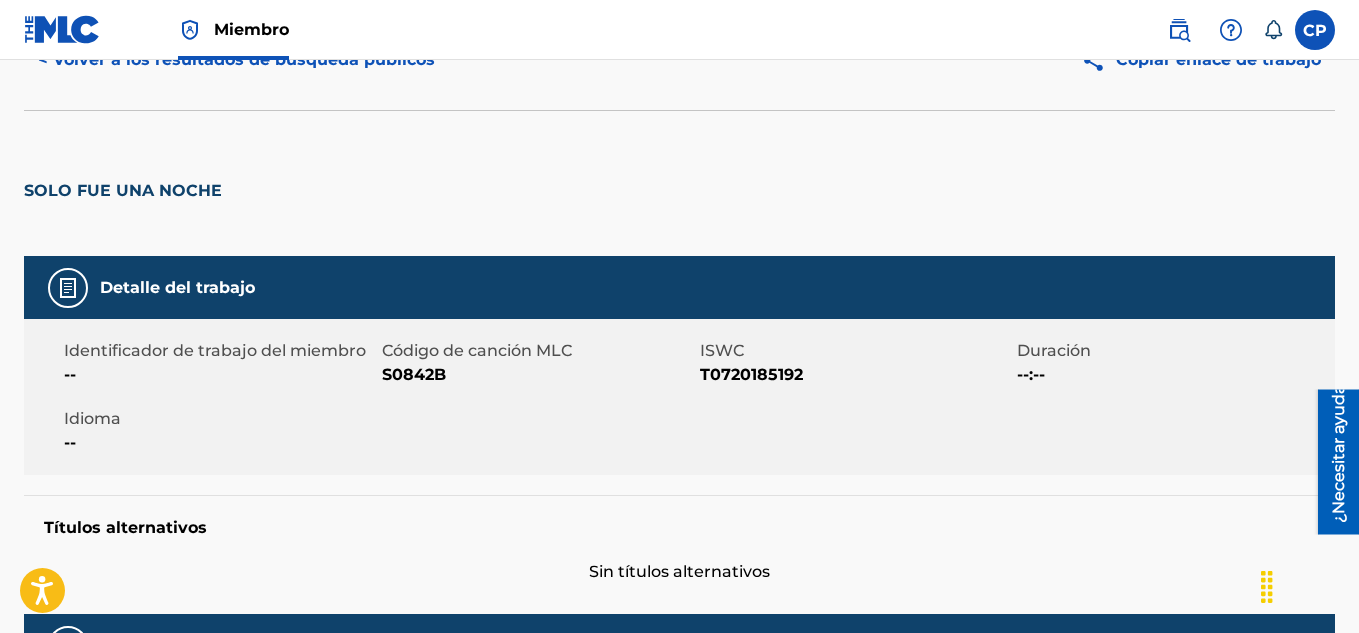 click on "< Volver a los resultados de búsqueda públicos" at bounding box center [236, 59] 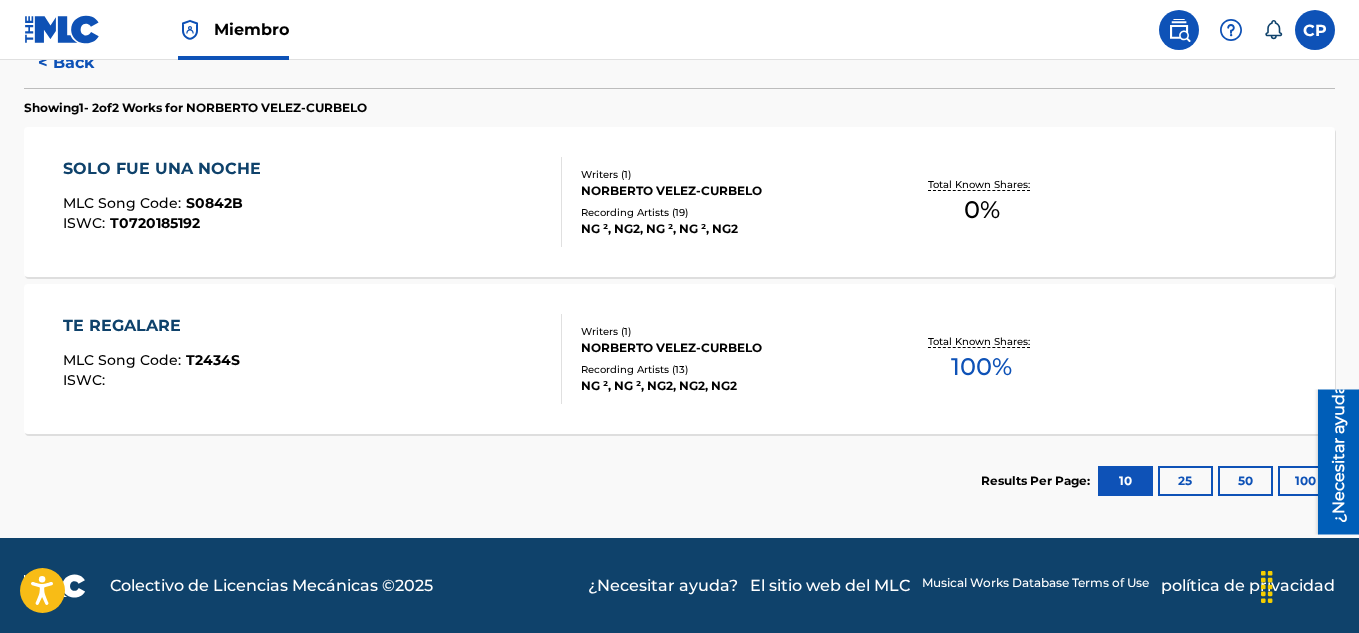 scroll, scrollTop: 550, scrollLeft: 0, axis: vertical 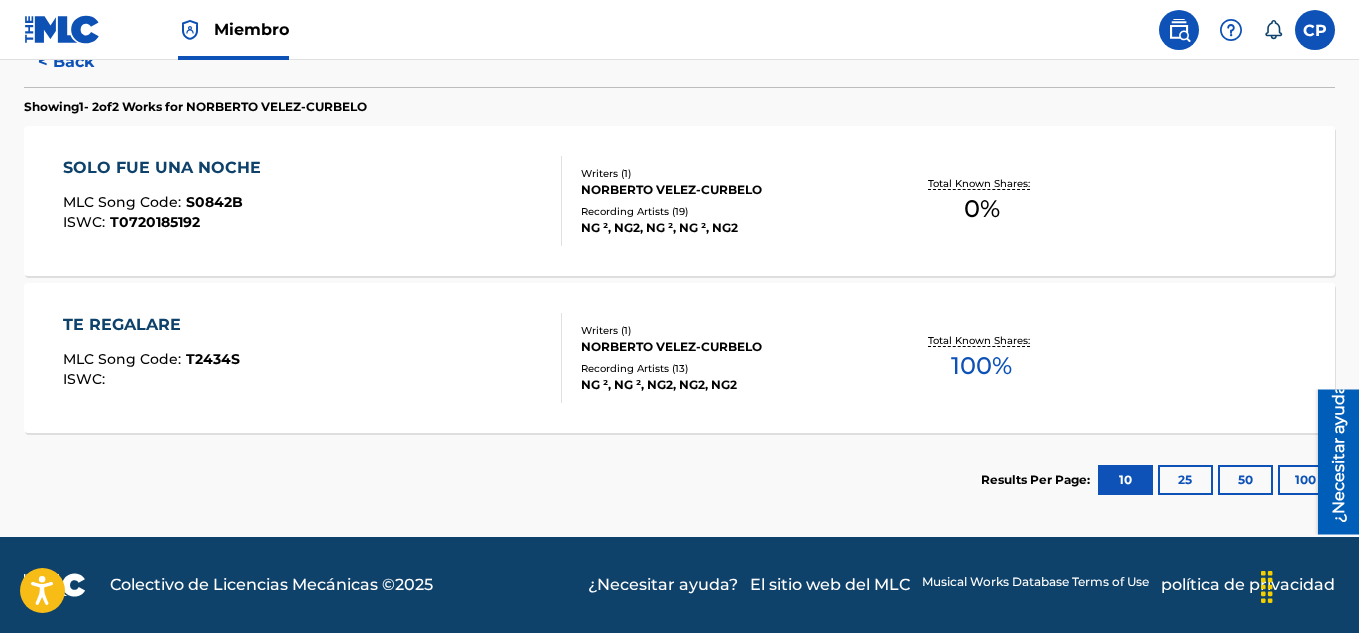 click on "TE REGALARE" at bounding box center (151, 325) 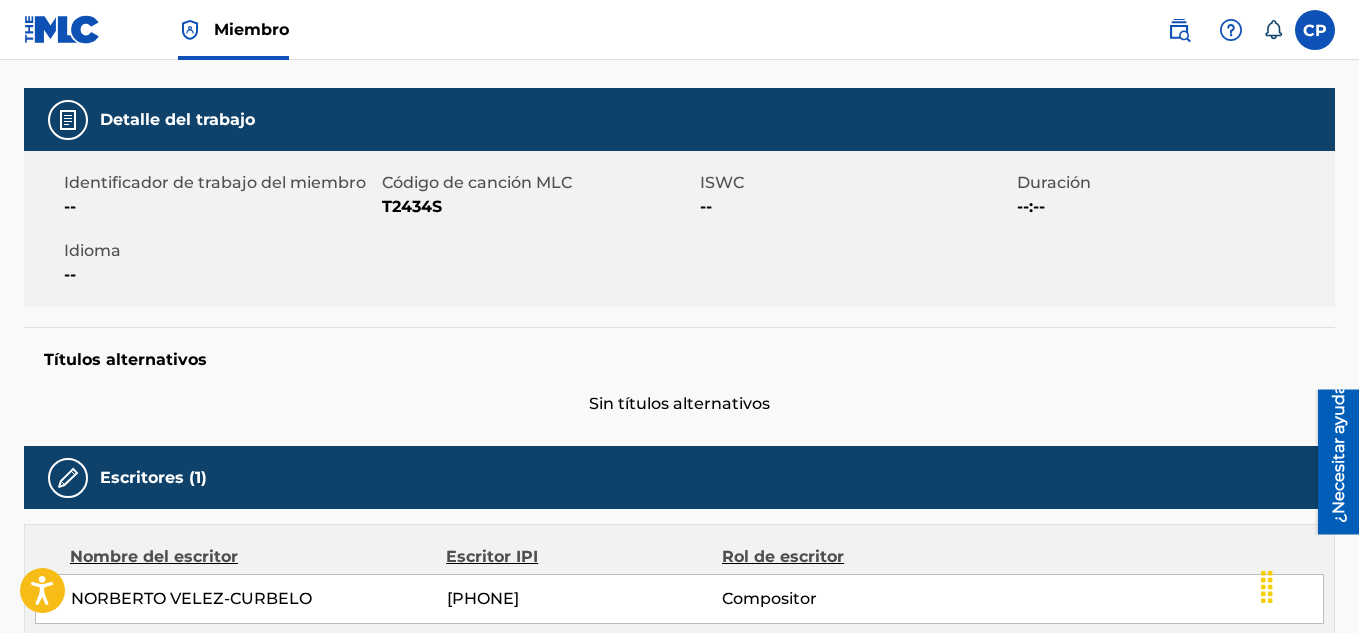 scroll, scrollTop: 10, scrollLeft: 0, axis: vertical 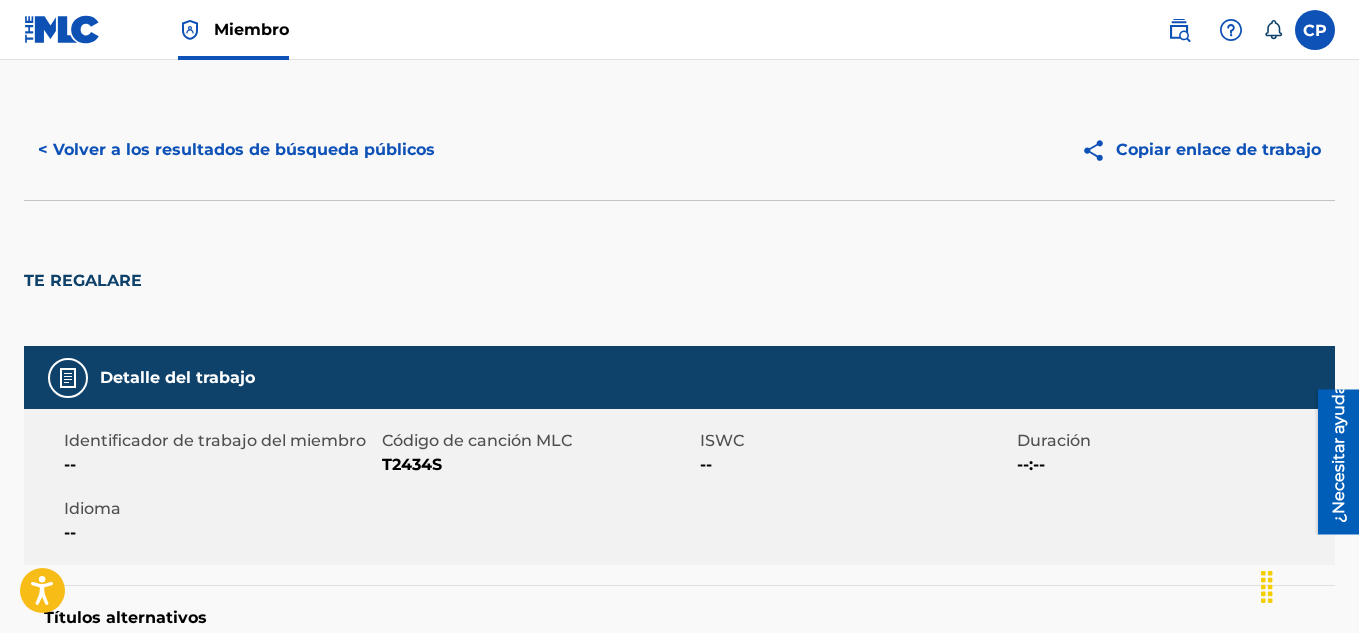 click on "< Volver a los resultados de búsqueda públicos" at bounding box center (236, 149) 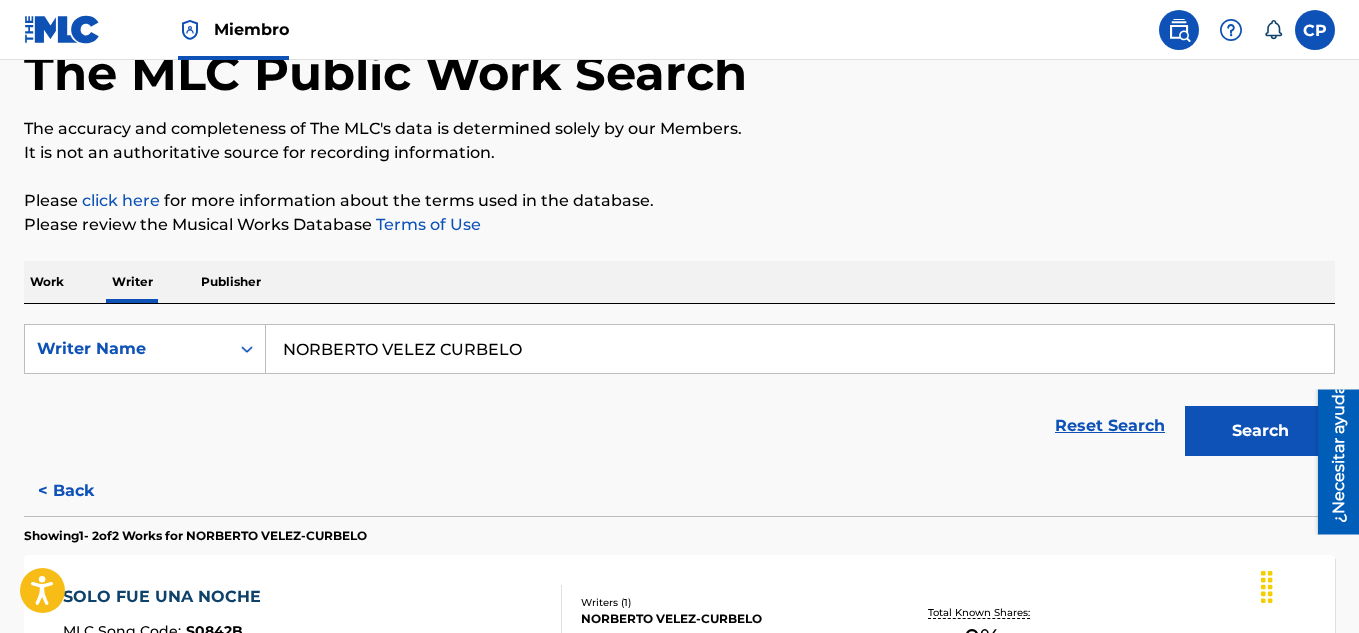 scroll, scrollTop: 421, scrollLeft: 0, axis: vertical 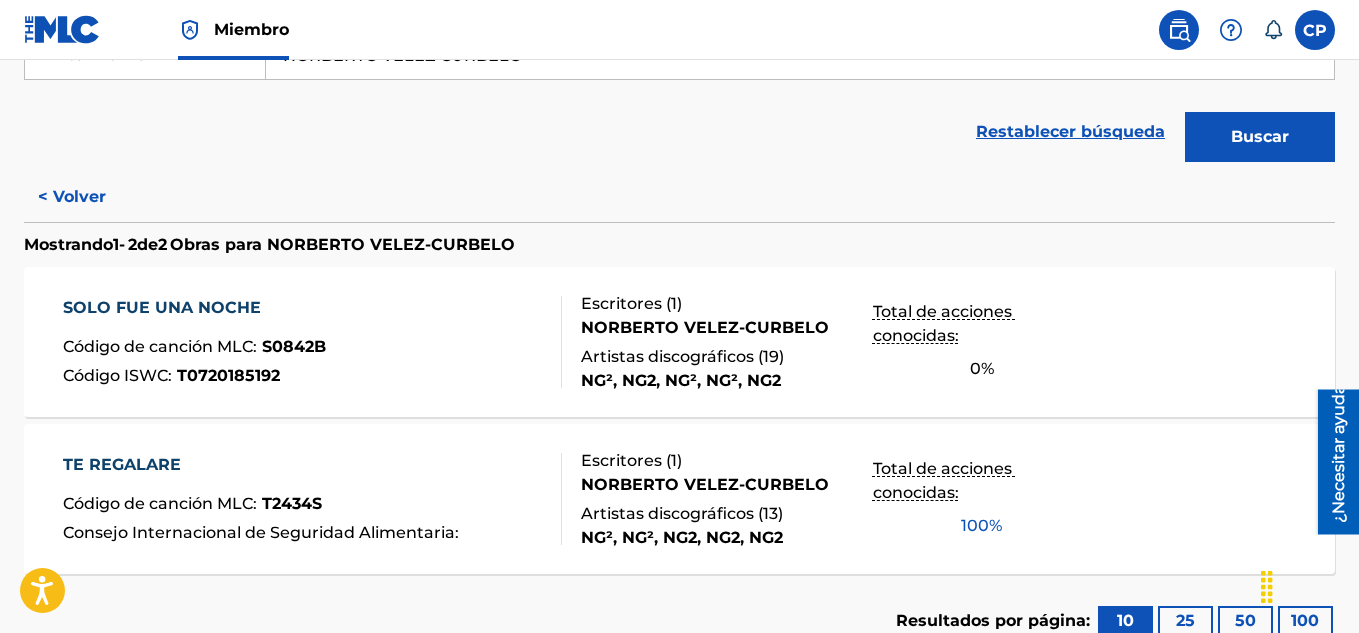 click on "< Volver" at bounding box center [72, 196] 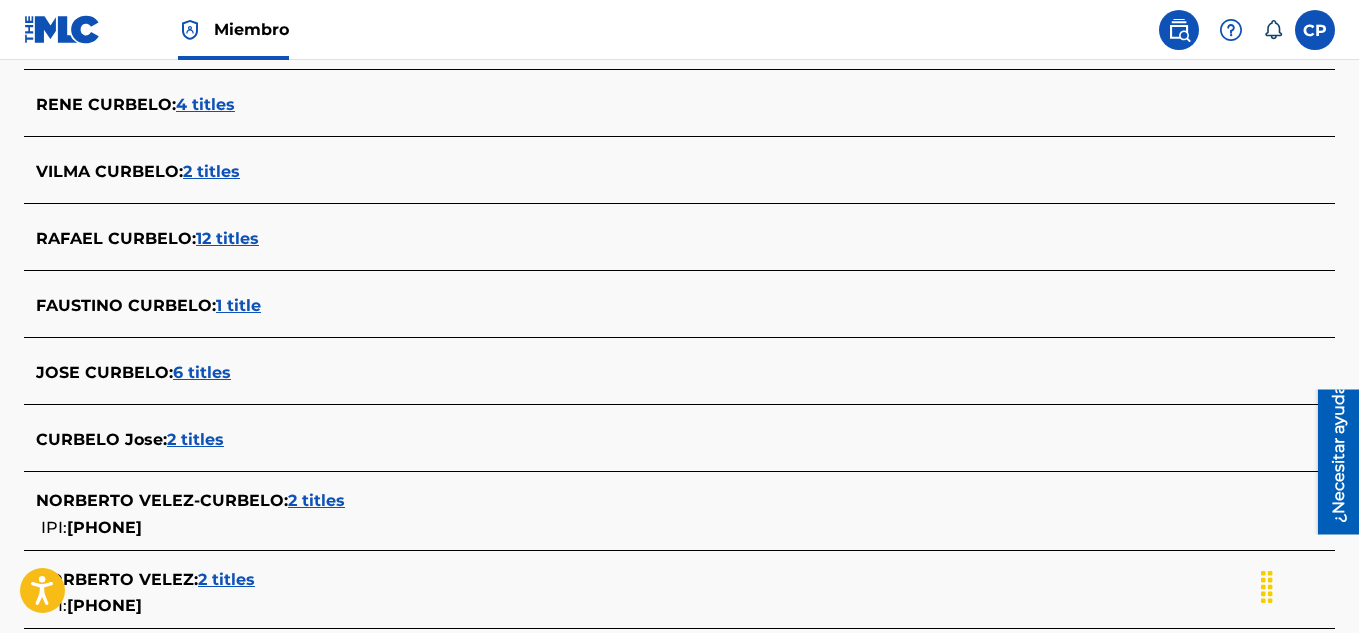 scroll, scrollTop: 821, scrollLeft: 0, axis: vertical 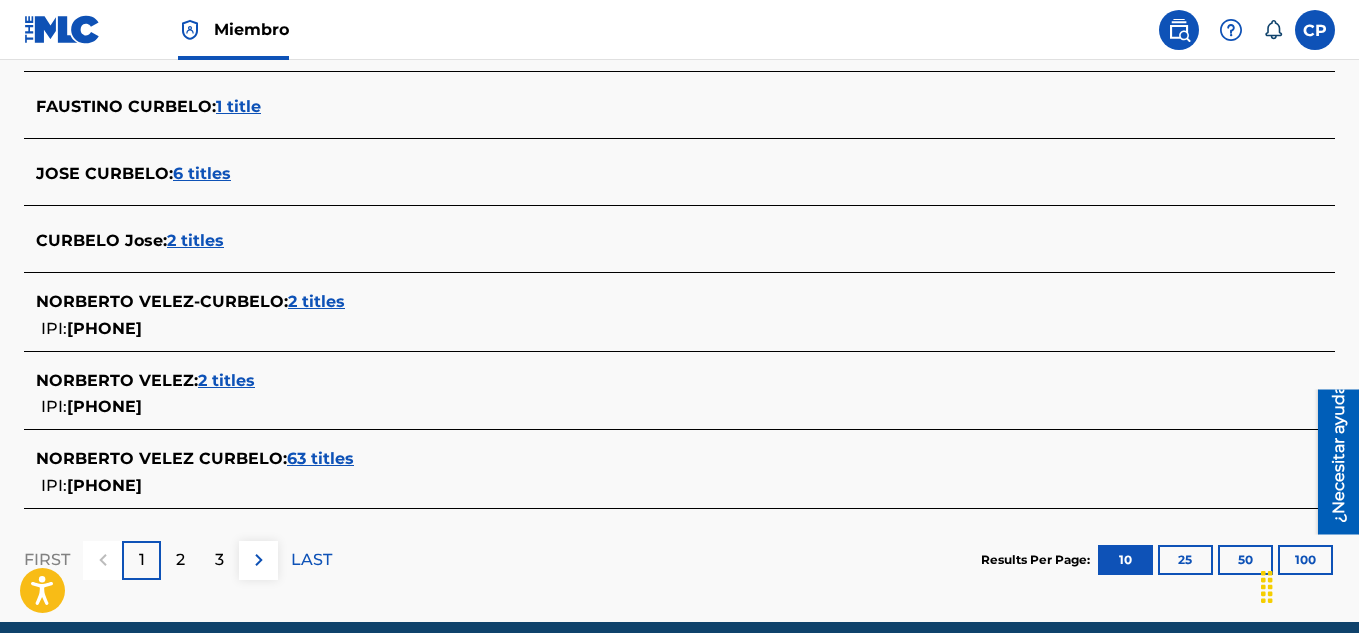click on "2 titles" at bounding box center (316, 301) 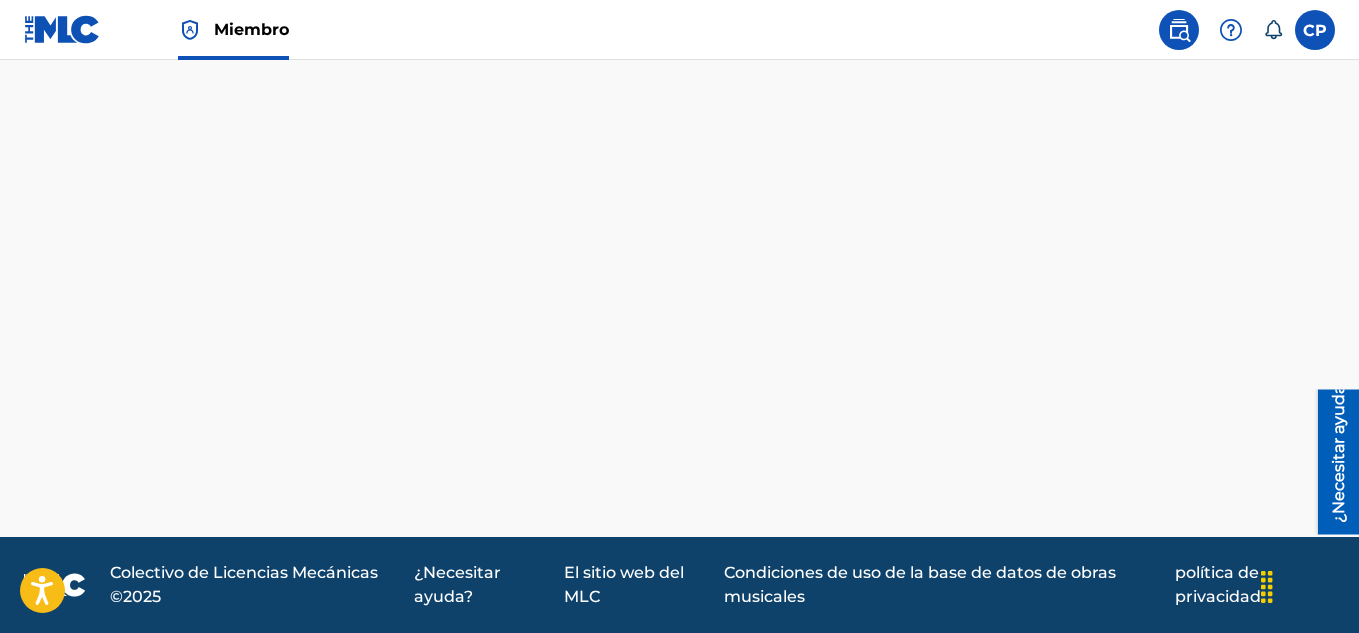 scroll, scrollTop: 556, scrollLeft: 0, axis: vertical 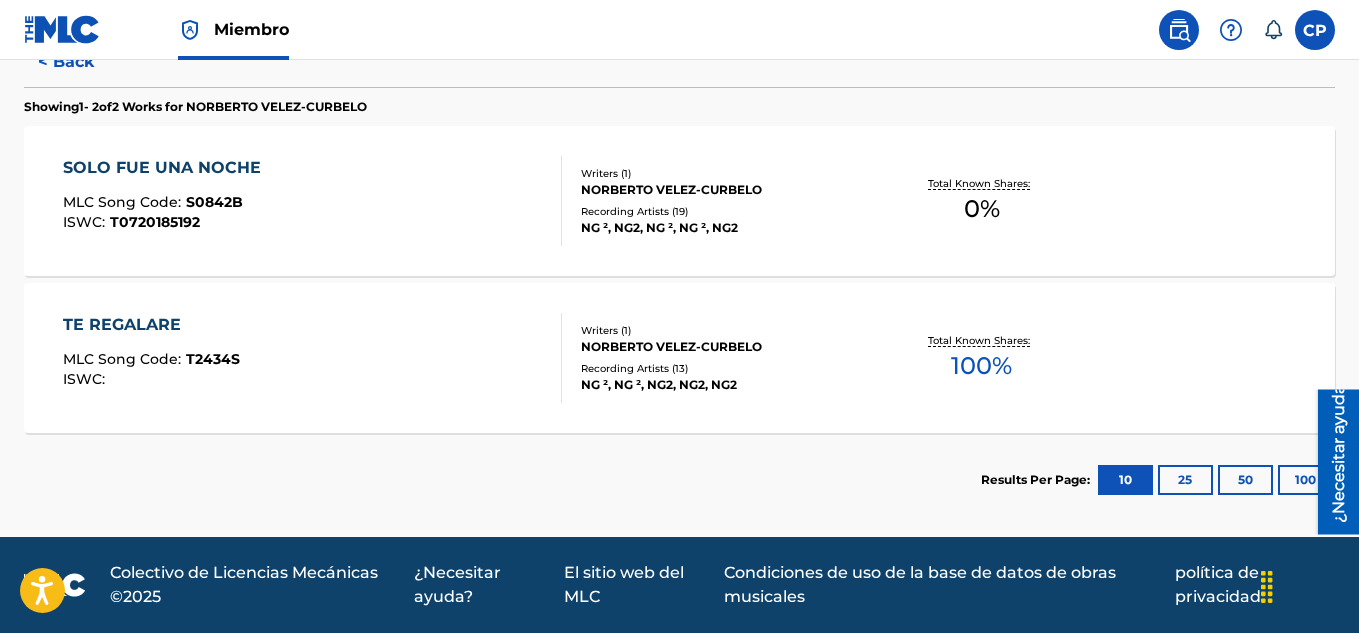 click on "< Back" at bounding box center [84, 62] 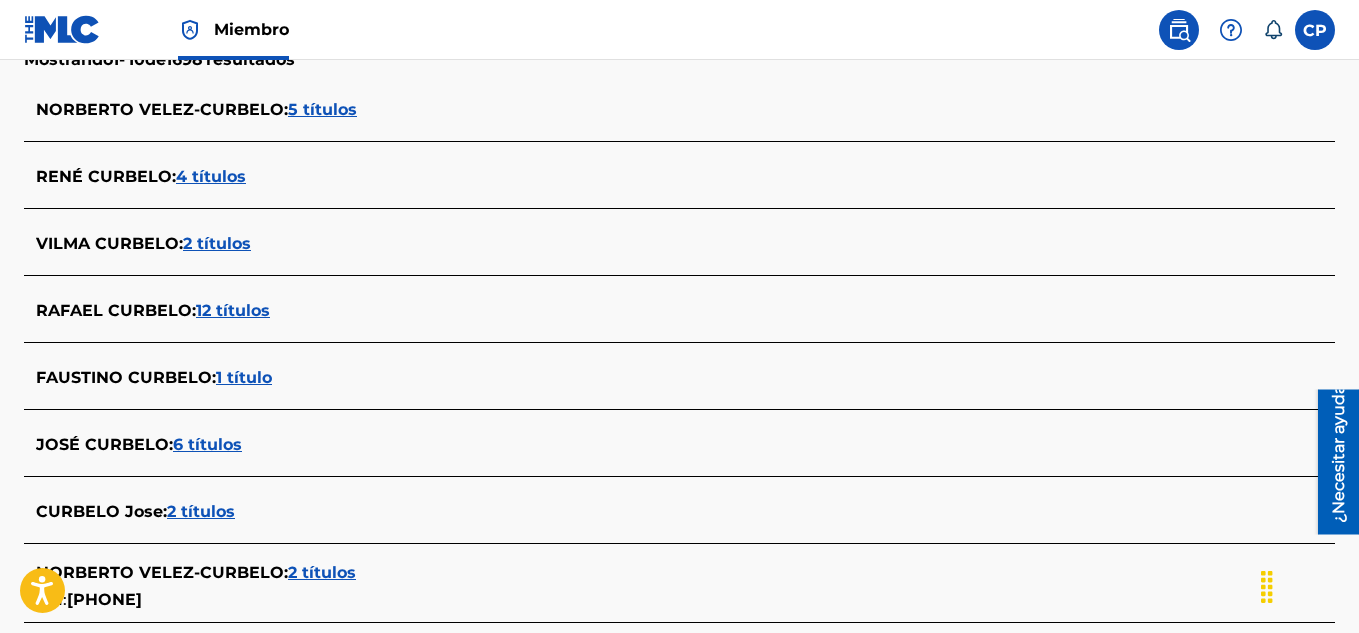 scroll, scrollTop: 856, scrollLeft: 0, axis: vertical 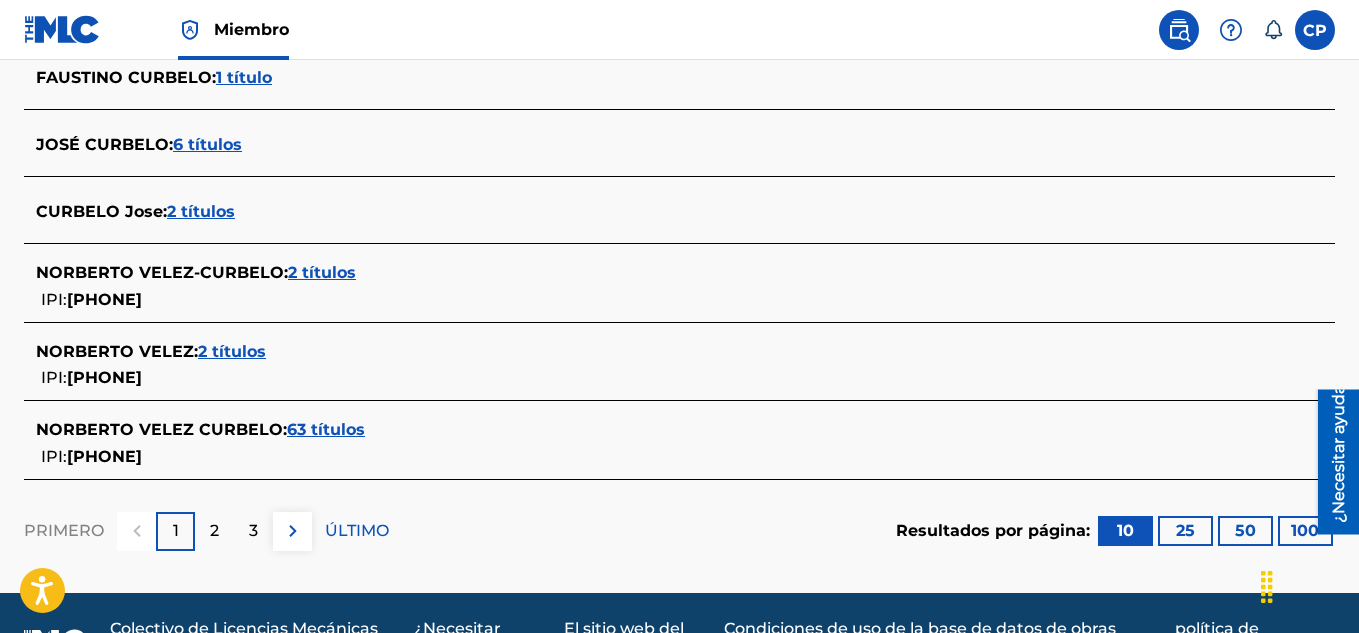 click on "2 títulos" at bounding box center [232, 351] 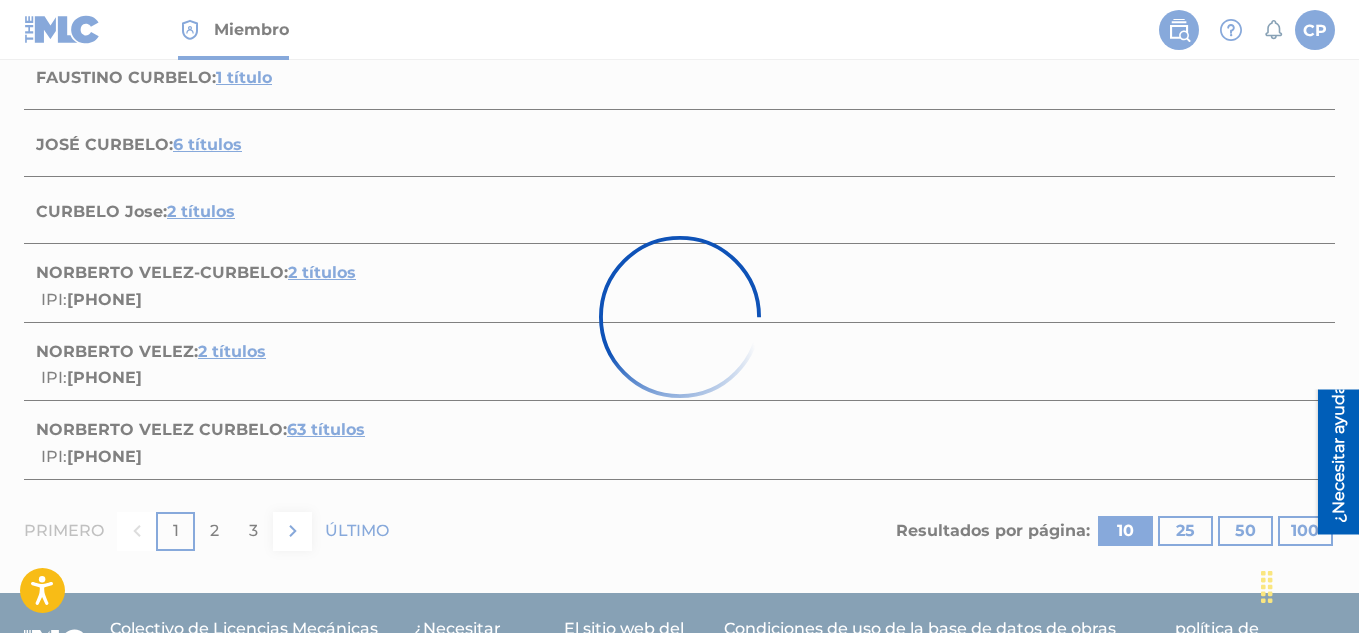 click at bounding box center [679, 316] 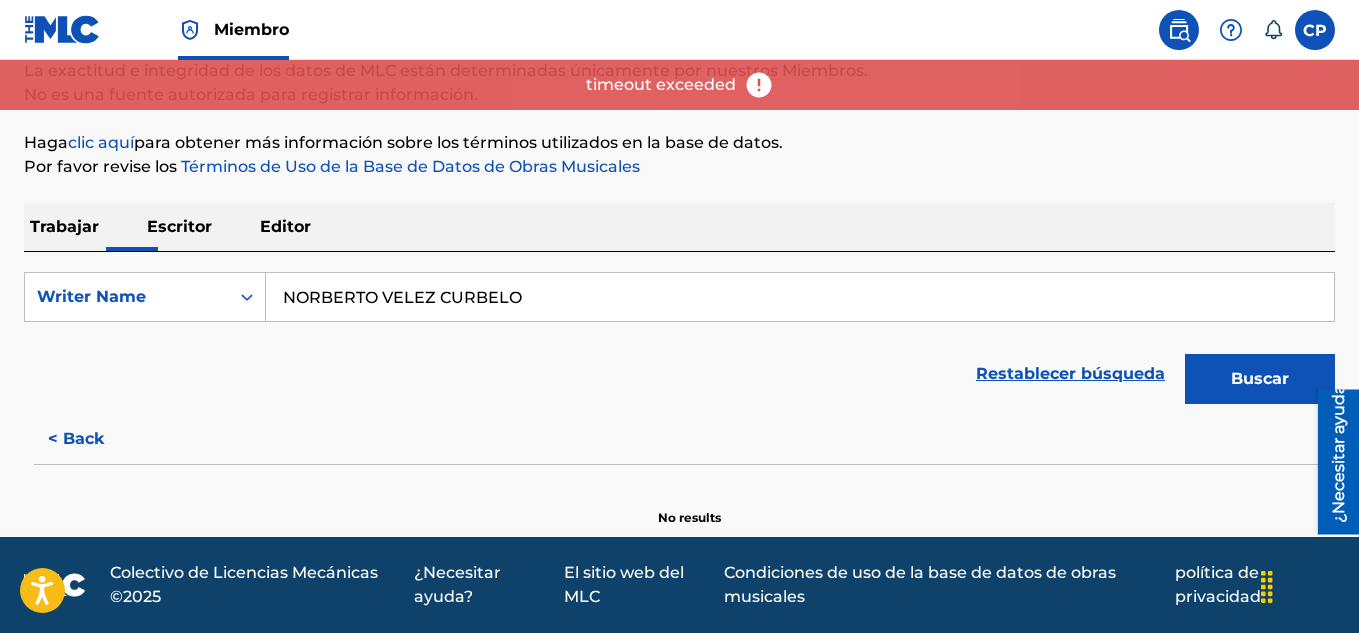 scroll, scrollTop: 179, scrollLeft: 0, axis: vertical 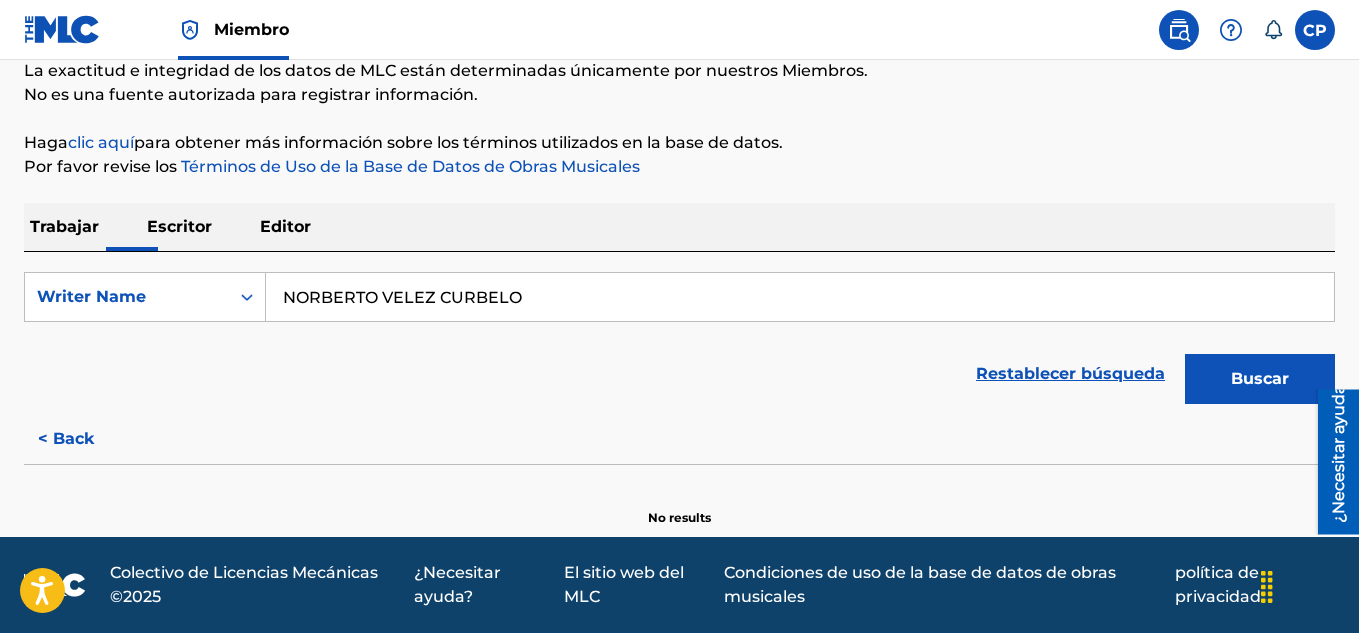 click on "< Back" at bounding box center (84, 439) 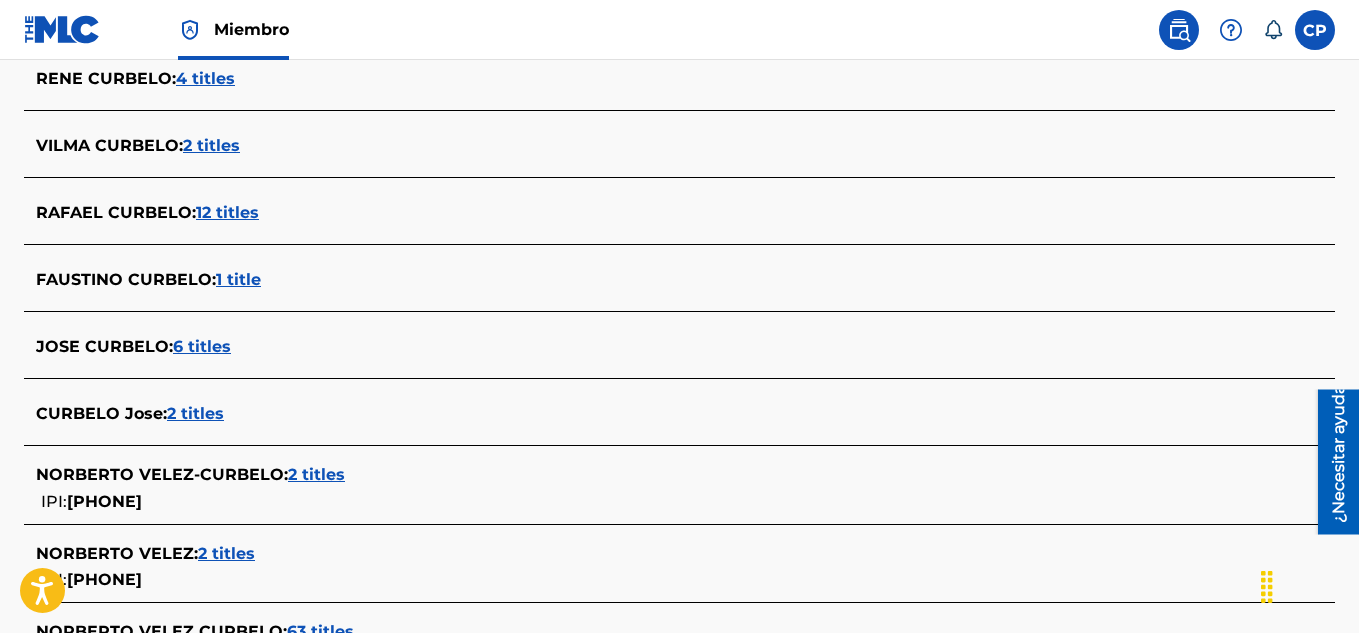 scroll, scrollTop: 906, scrollLeft: 0, axis: vertical 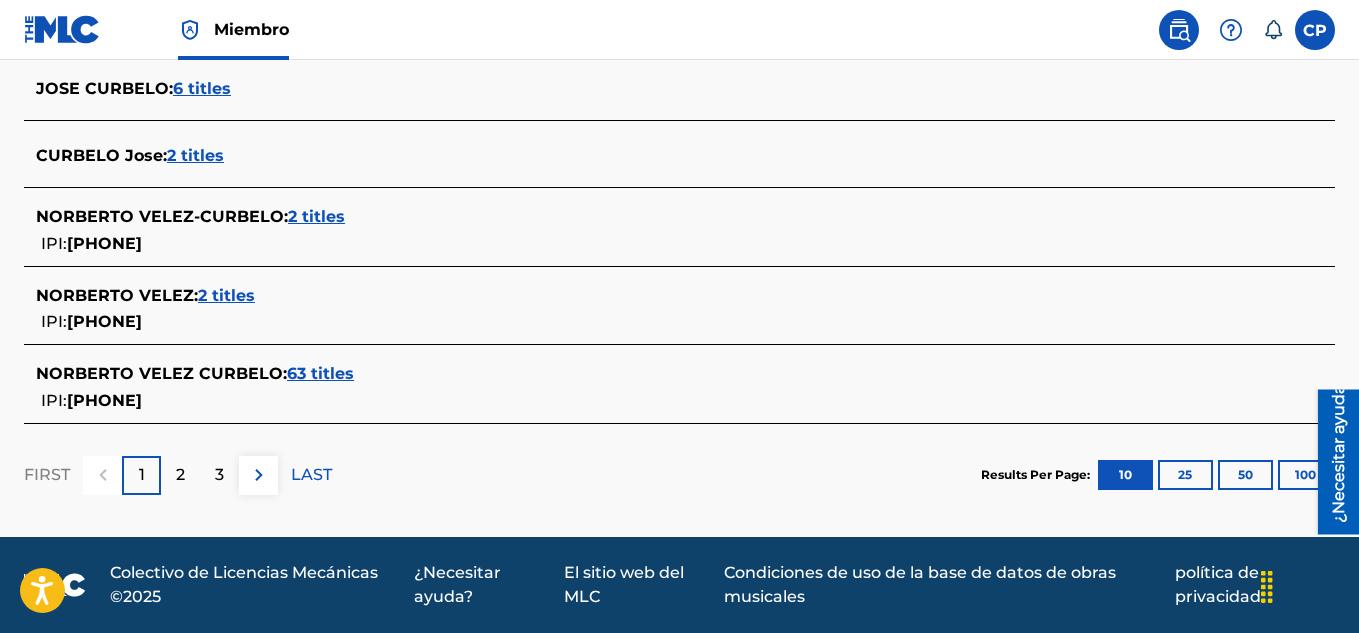 click on "2 titles" at bounding box center (226, 295) 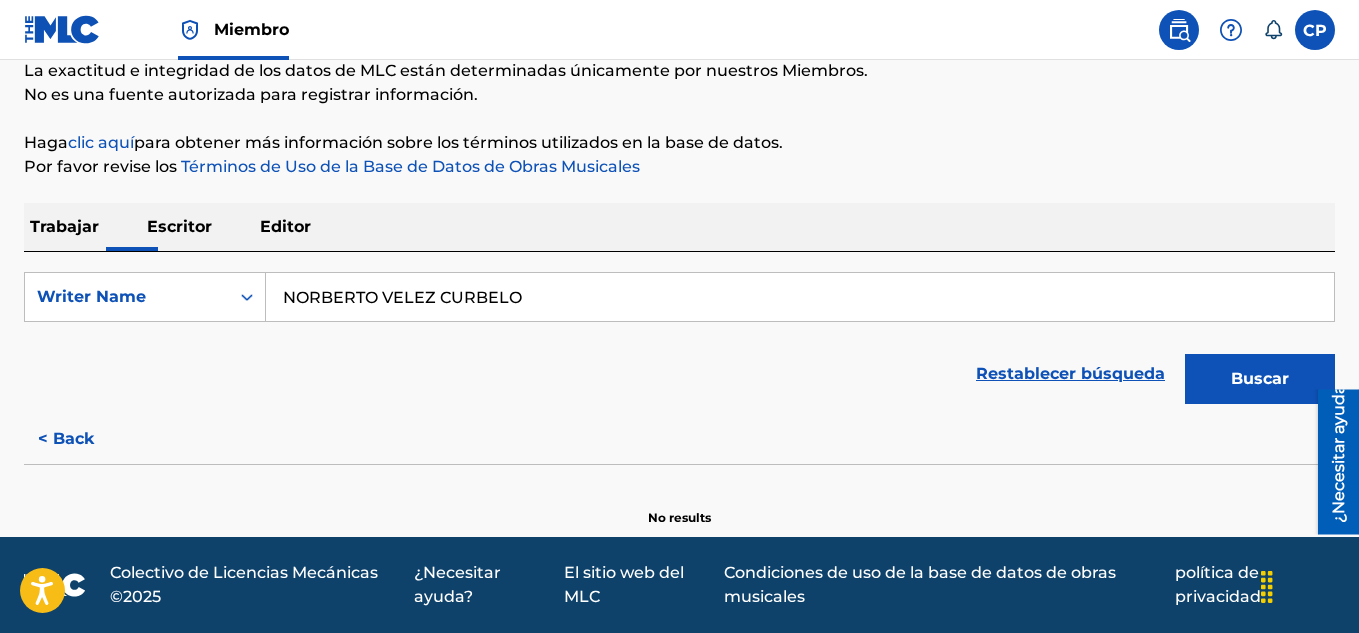 click on "< Back" at bounding box center [84, 439] 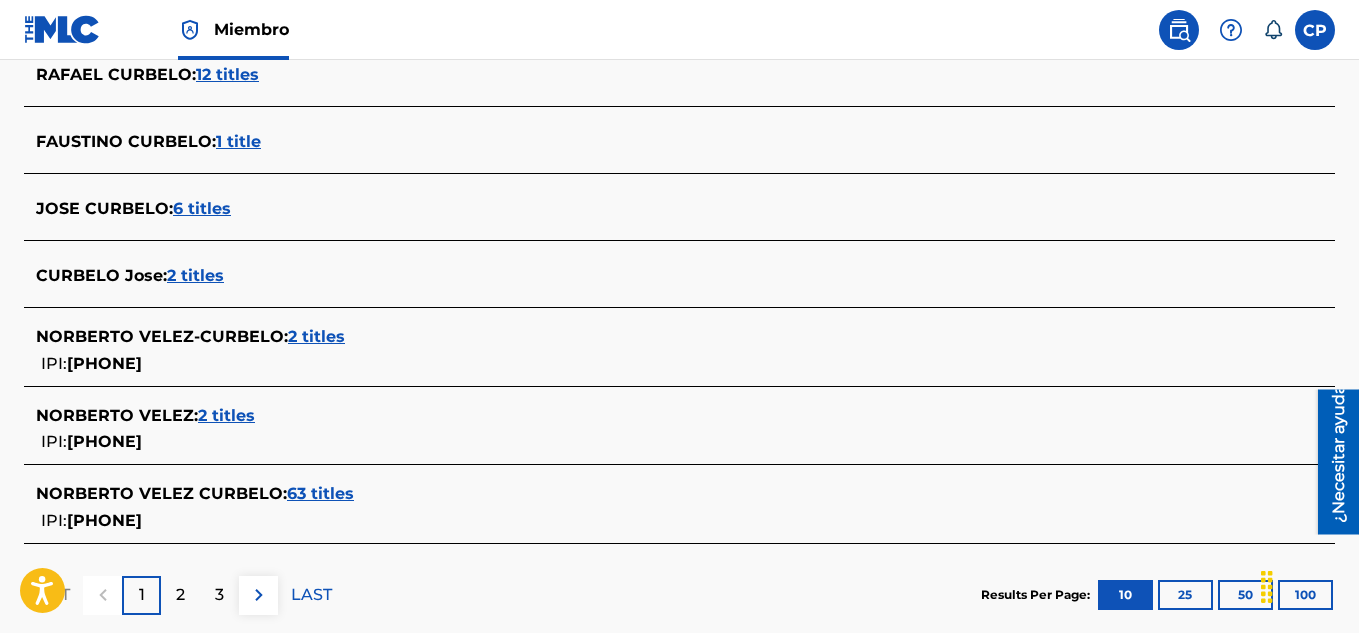 scroll, scrollTop: 906, scrollLeft: 0, axis: vertical 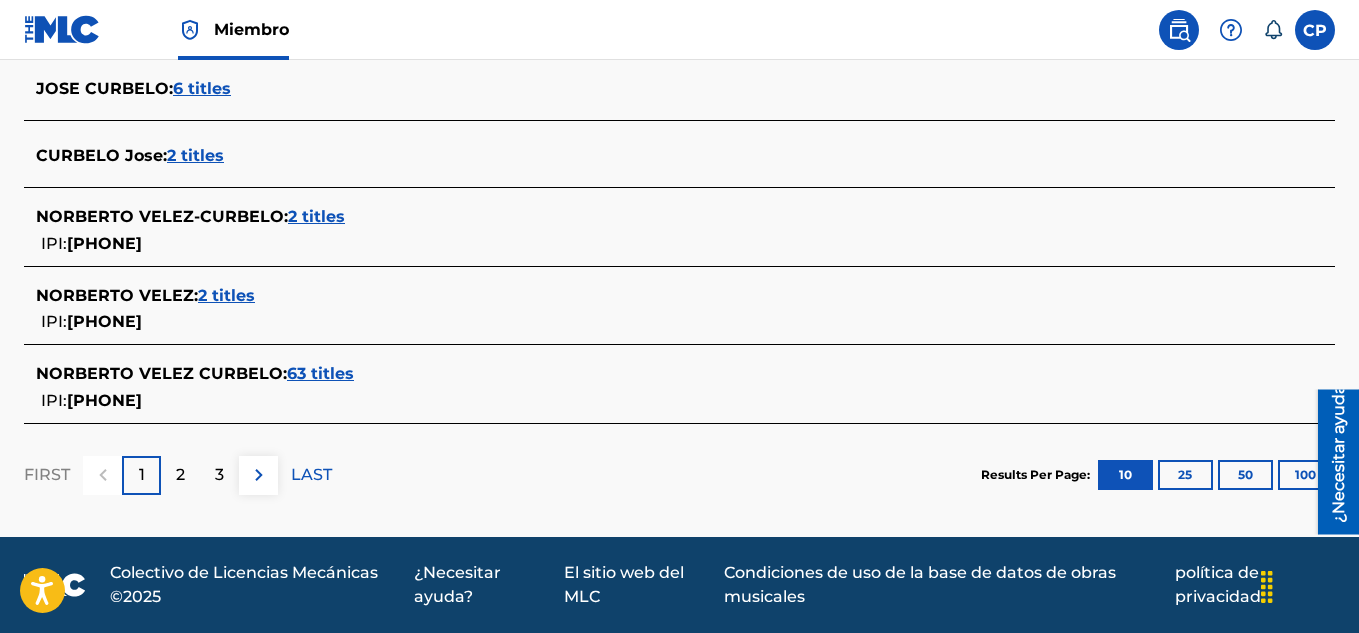 click on "NORBERTO VELEZ :" at bounding box center [117, 295] 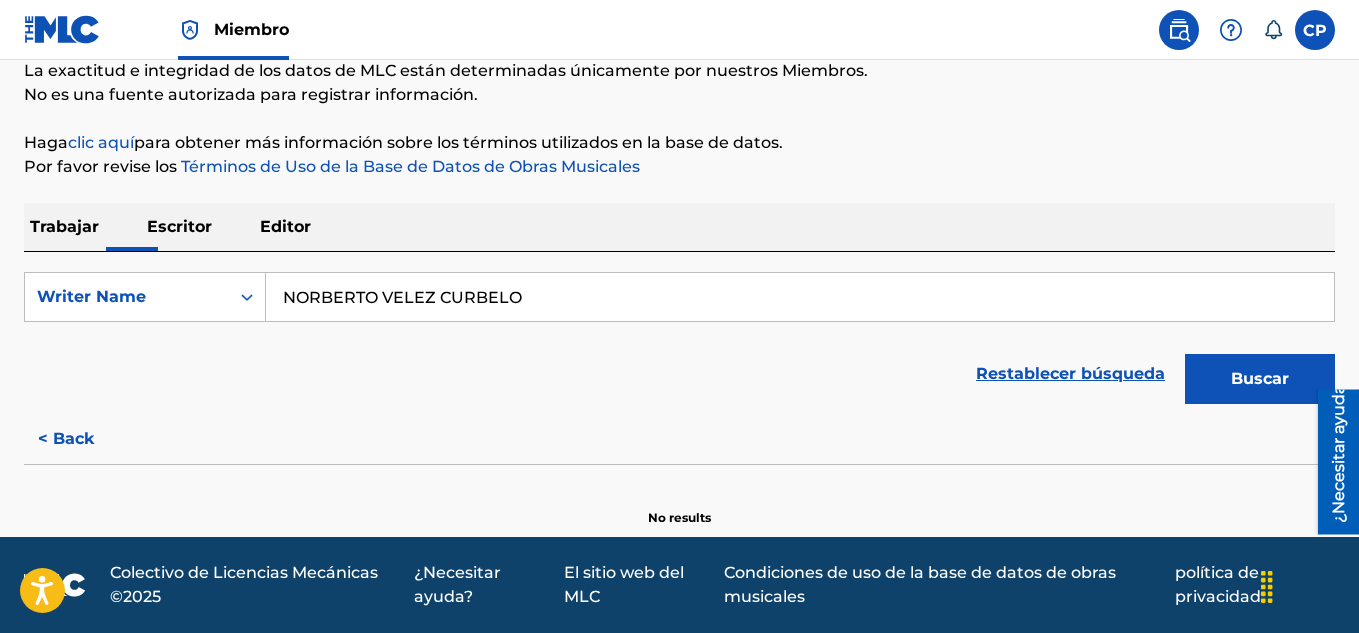 click on "Buscar" at bounding box center [1260, 378] 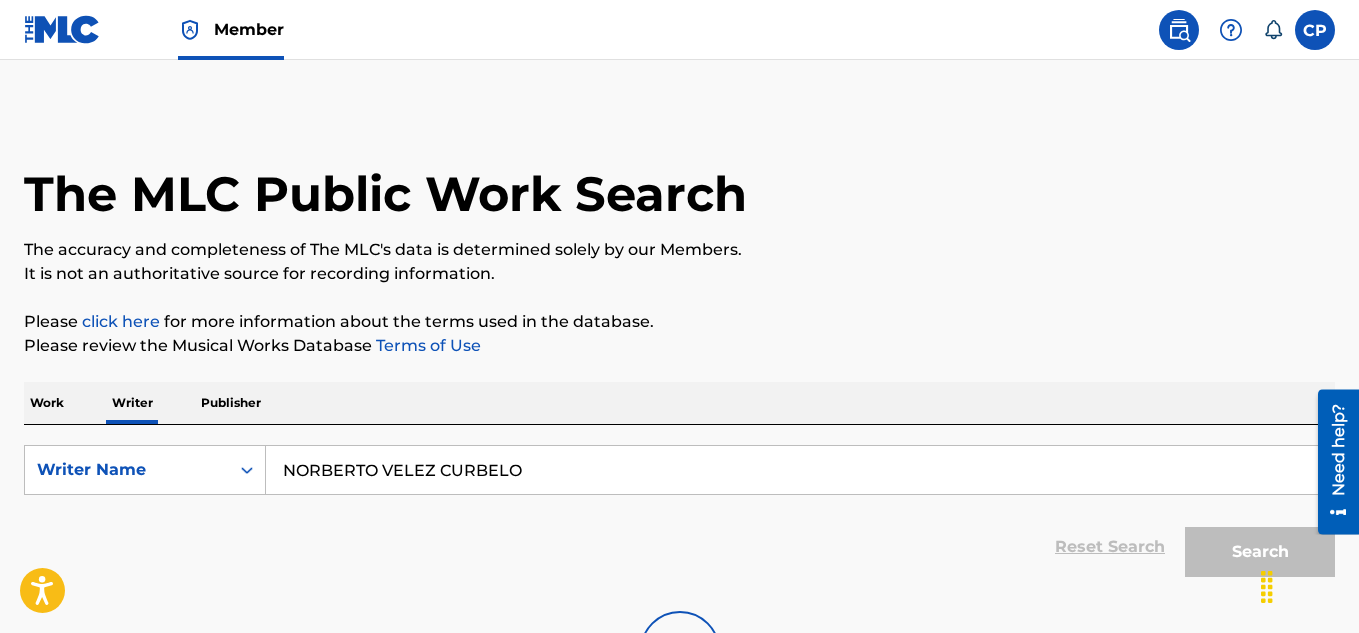 scroll, scrollTop: 188, scrollLeft: 0, axis: vertical 